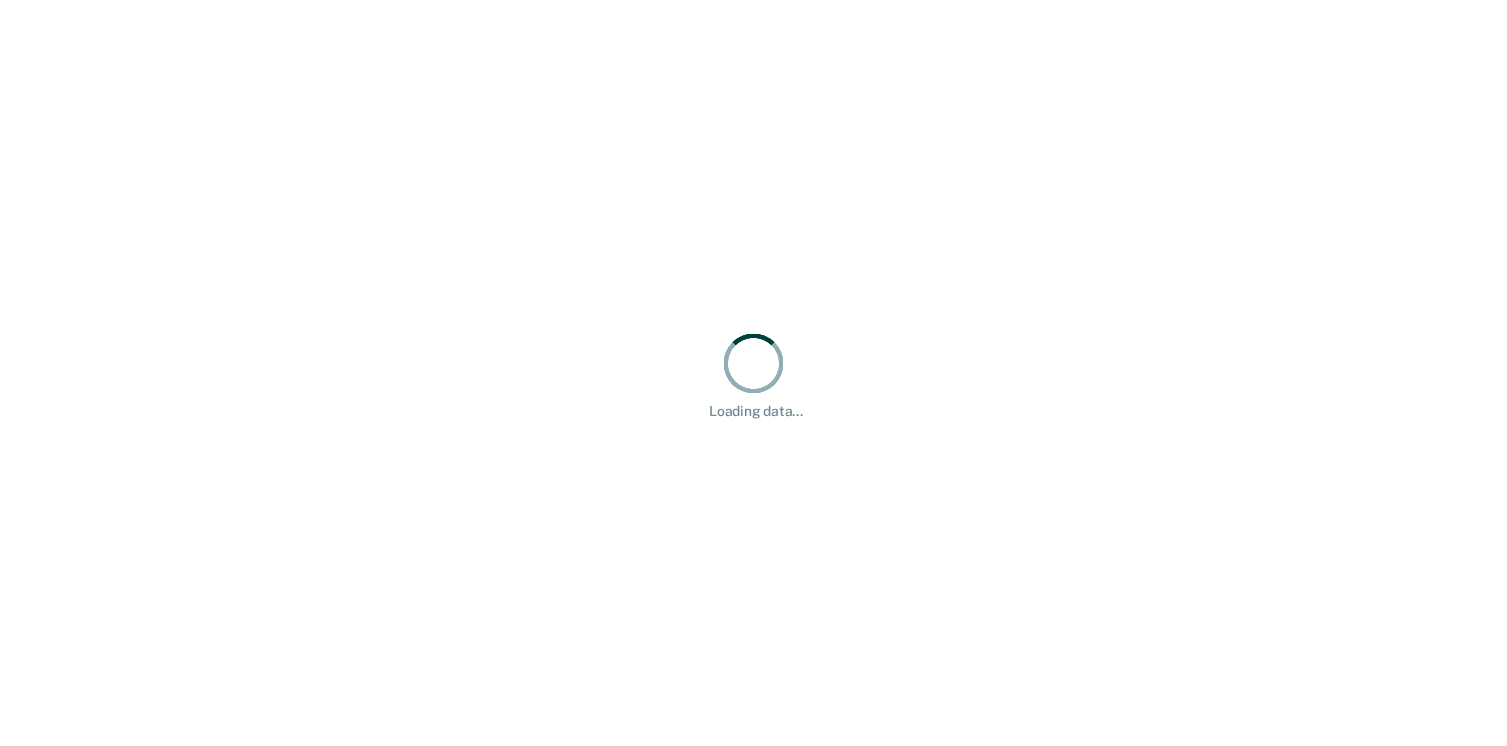 scroll, scrollTop: 0, scrollLeft: 0, axis: both 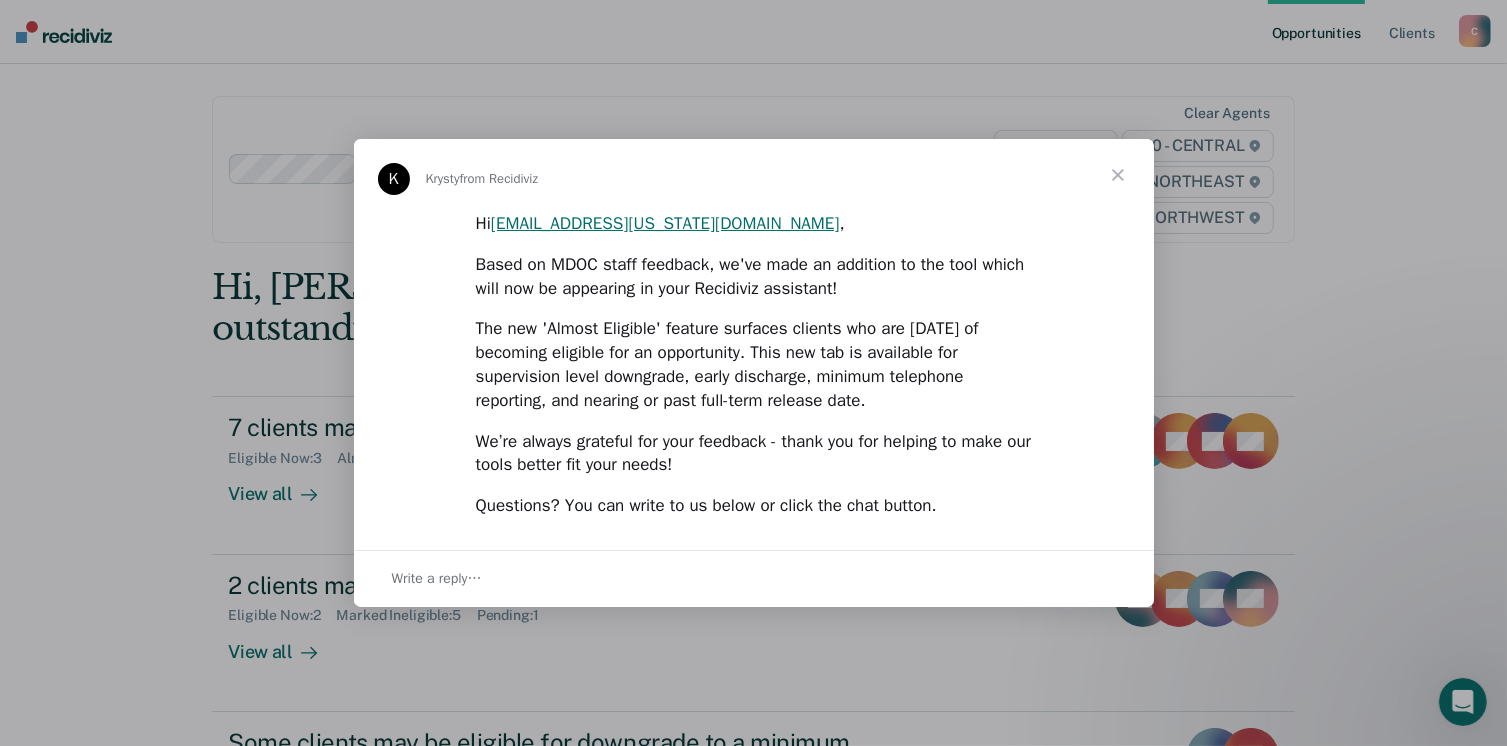 click at bounding box center [1118, 175] 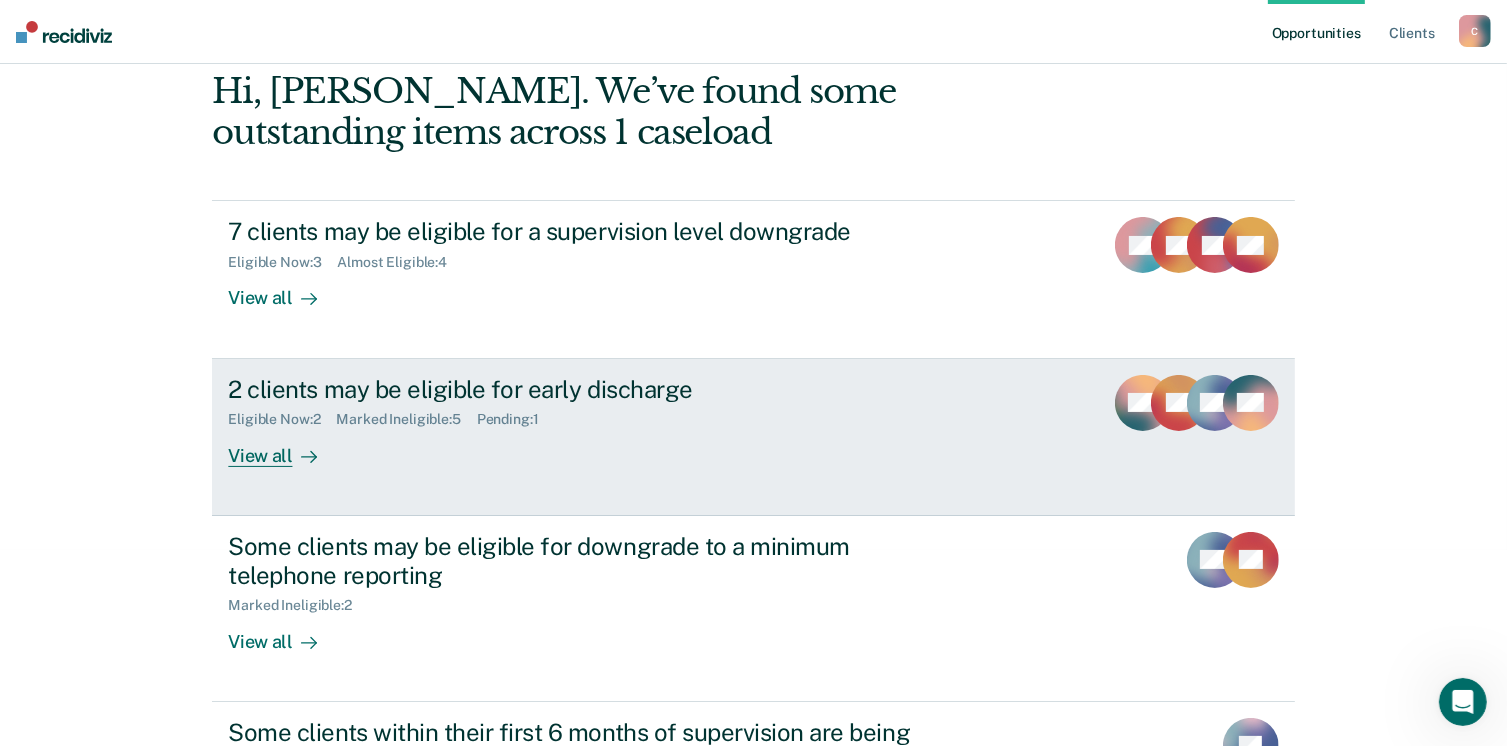 scroll, scrollTop: 200, scrollLeft: 0, axis: vertical 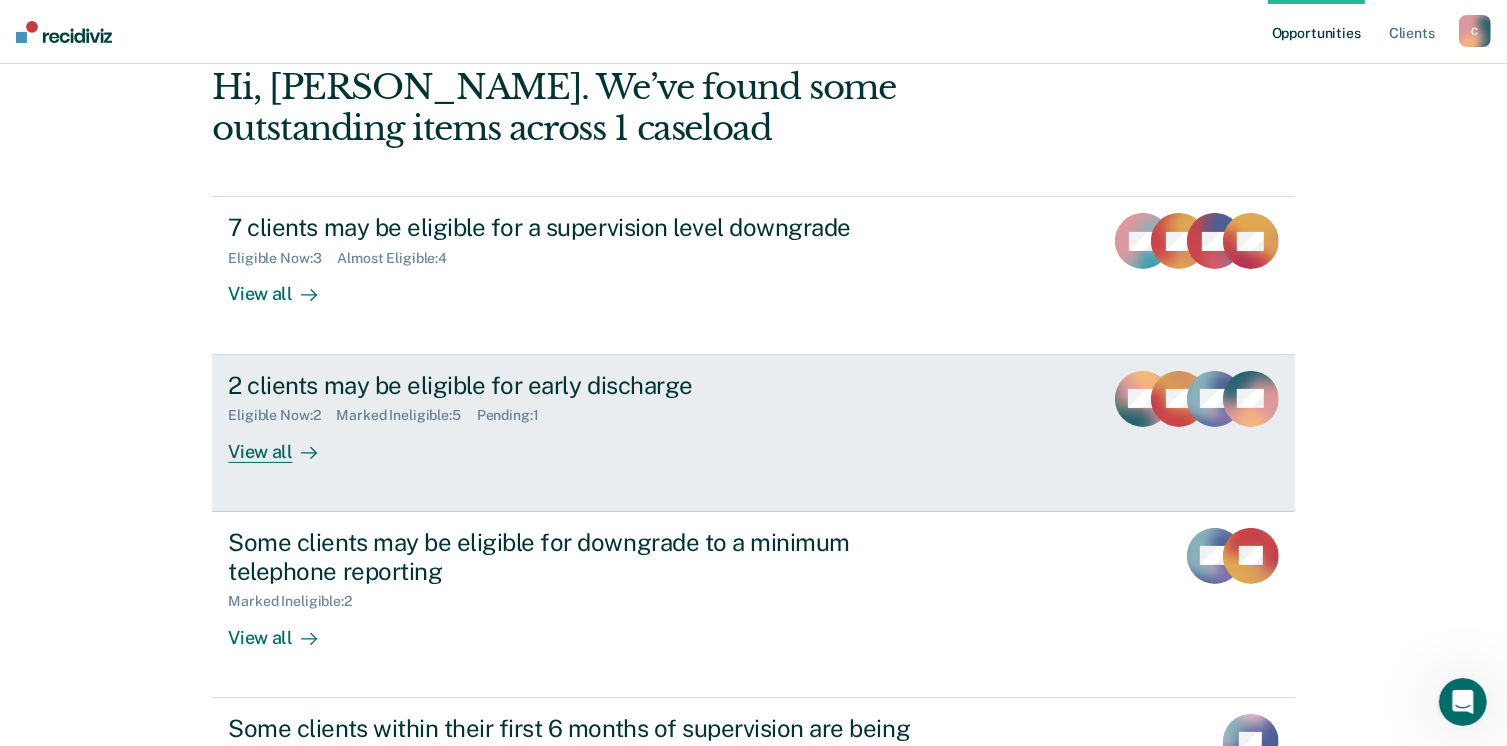 click on "View all" at bounding box center (284, 443) 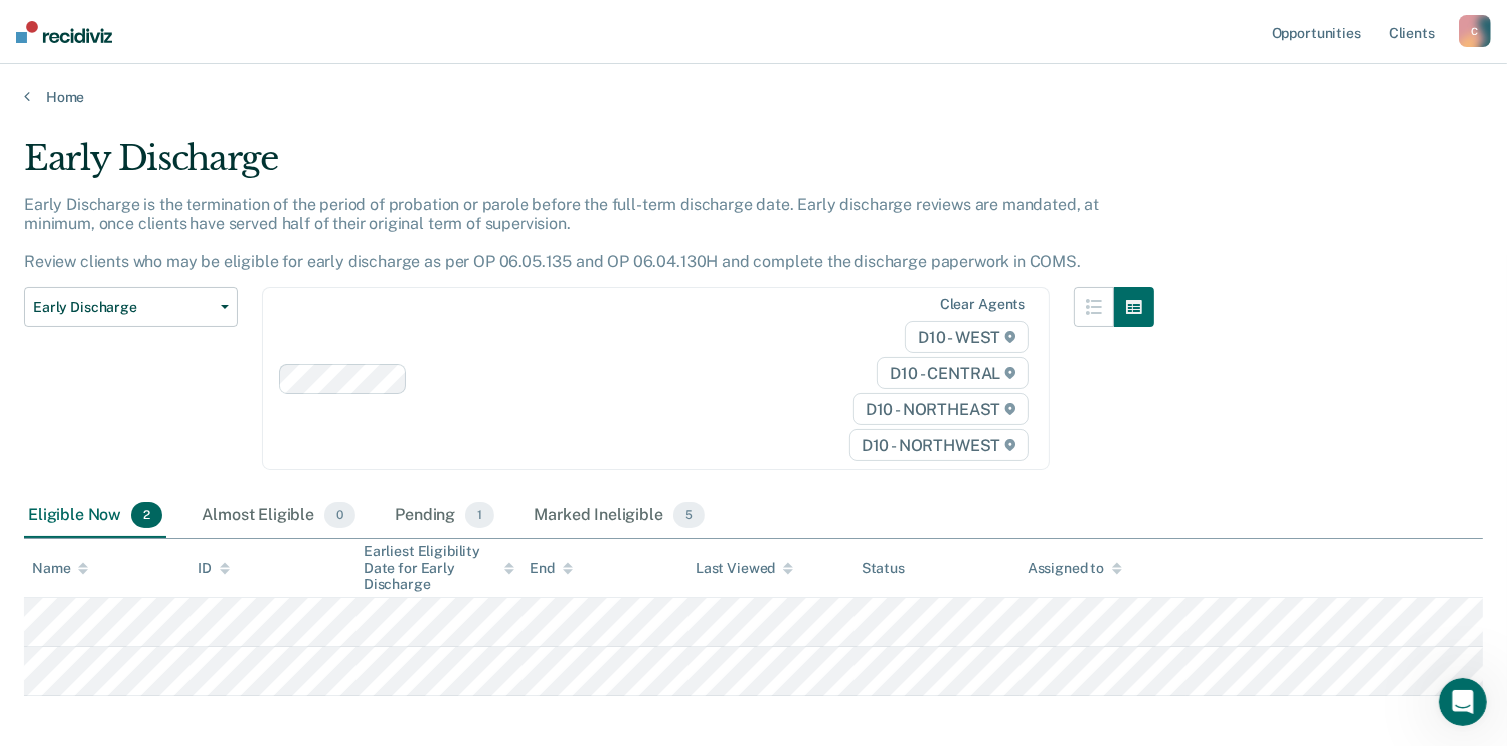 scroll, scrollTop: 92, scrollLeft: 0, axis: vertical 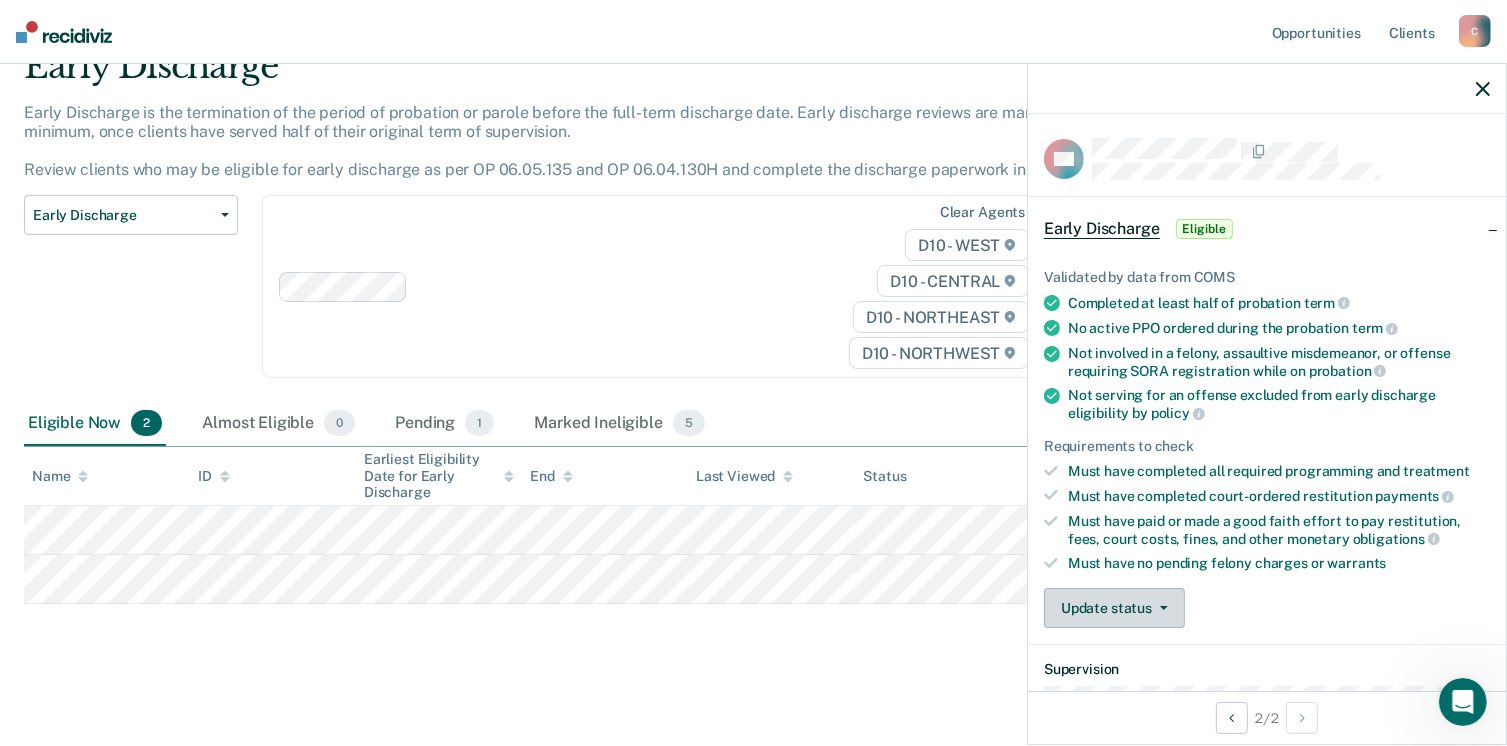 click on "Update status" at bounding box center (1114, 608) 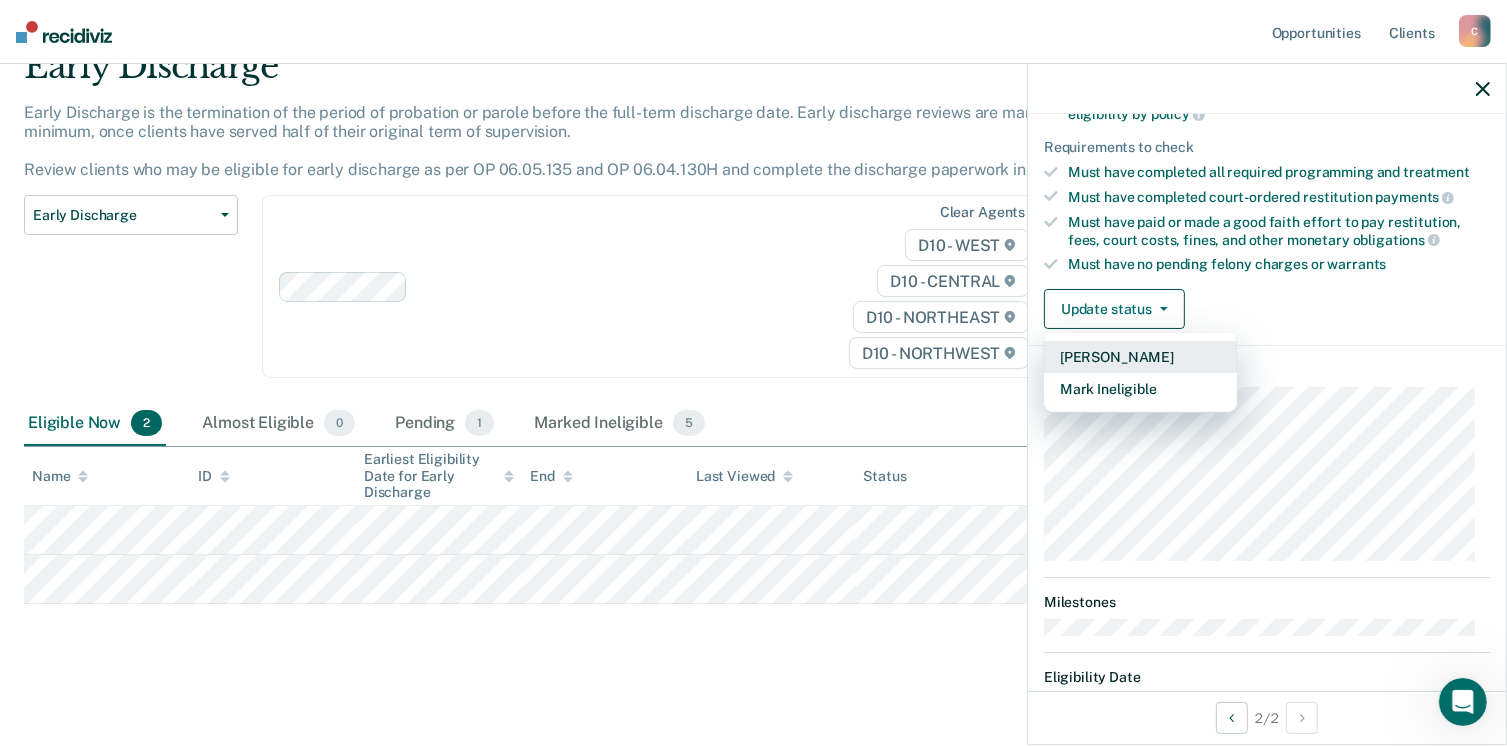 scroll, scrollTop: 300, scrollLeft: 0, axis: vertical 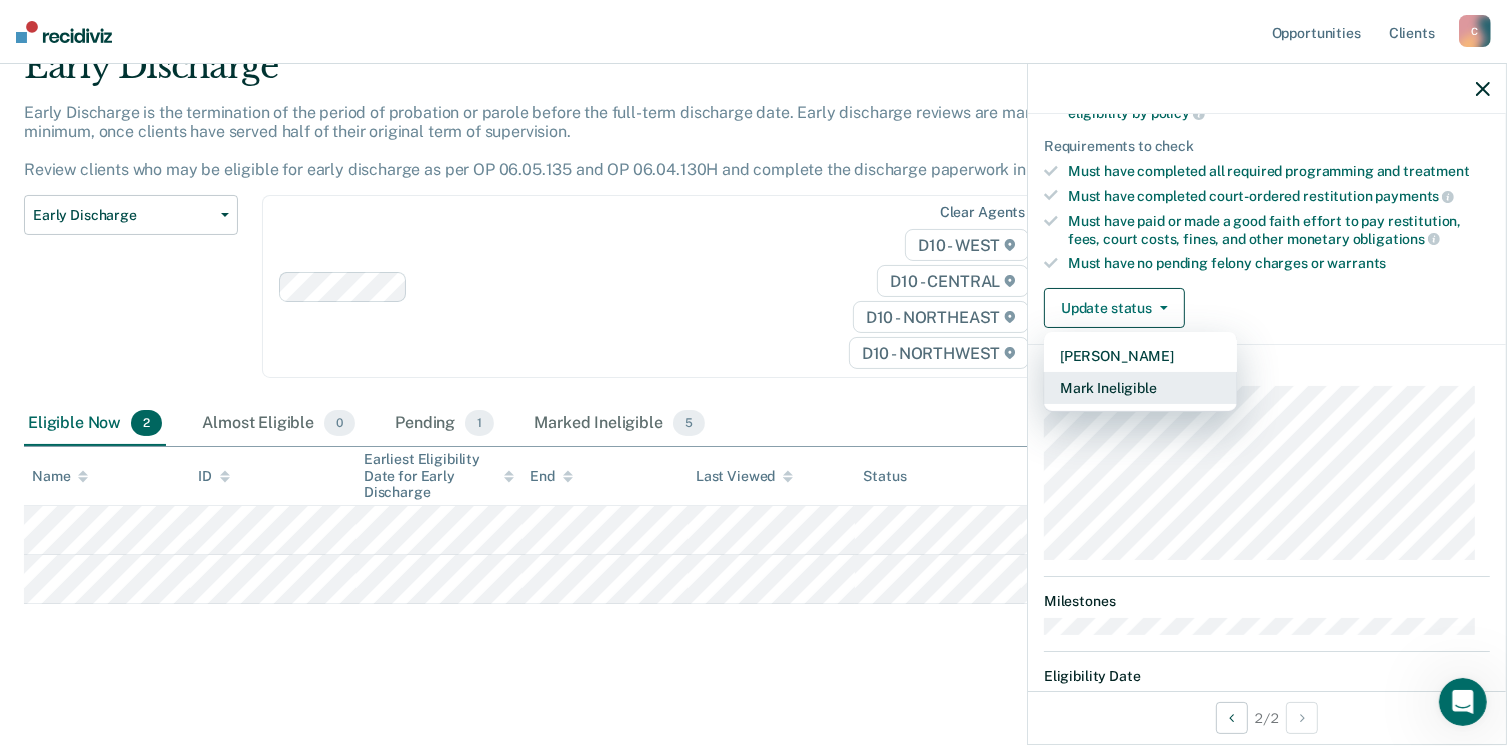 click on "Mark Ineligible" at bounding box center [1140, 388] 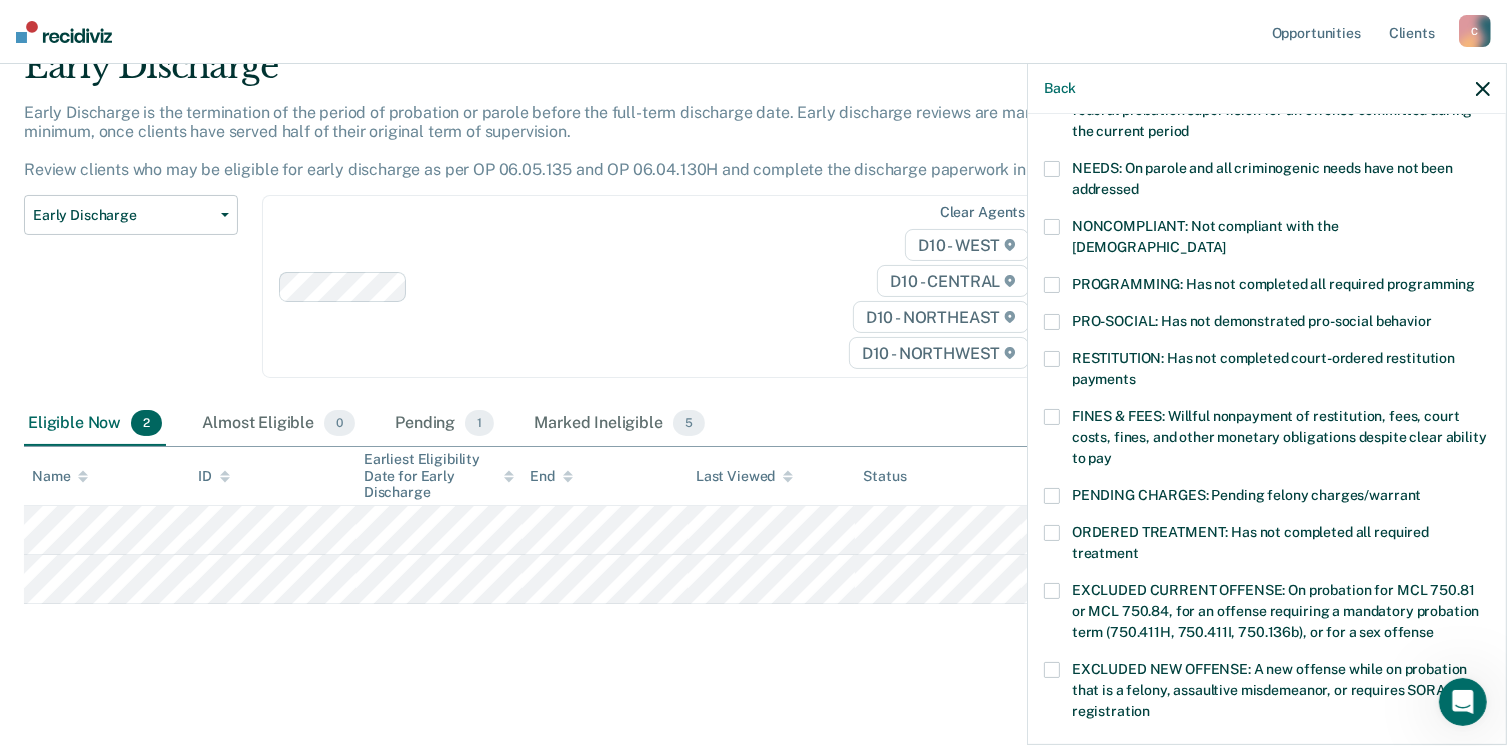 click on "GA   Which of the following requirements has [PERSON_NAME] not met? [MEDICAL_DATA] ORDER: [MEDICAL_DATA] prevention order filed during supervision period SUSPECTED OFFENSE: Suspected of a felony, assaultive misdemeanor, OWI, or offense requiring SORA registration FELONY/STATE PROBATION: On parole and also on other state or federal probation supervision for an offense committed during the current period NEEDS: On parole and all criminogenic needs have not been addressed NONCOMPLIANT: Not compliant with the [DEMOGRAPHIC_DATA] PROGRAMMING: Has not completed all required programming PRO-SOCIAL: Has not demonstrated pro-social behavior RESTITUTION: Has not completed court-ordered restitution payments FINES & FEES: Willful nonpayment of restitution, fees, court costs, fines, and other monetary obligations despite clear ability to pay PENDING CHARGES: Pending felony charges/warrant ORDERED TREATMENT: Has not completed all required treatment JUDGE: County Judge declined client for consideration Snooze for: 30 days Save" at bounding box center (1267, 427) 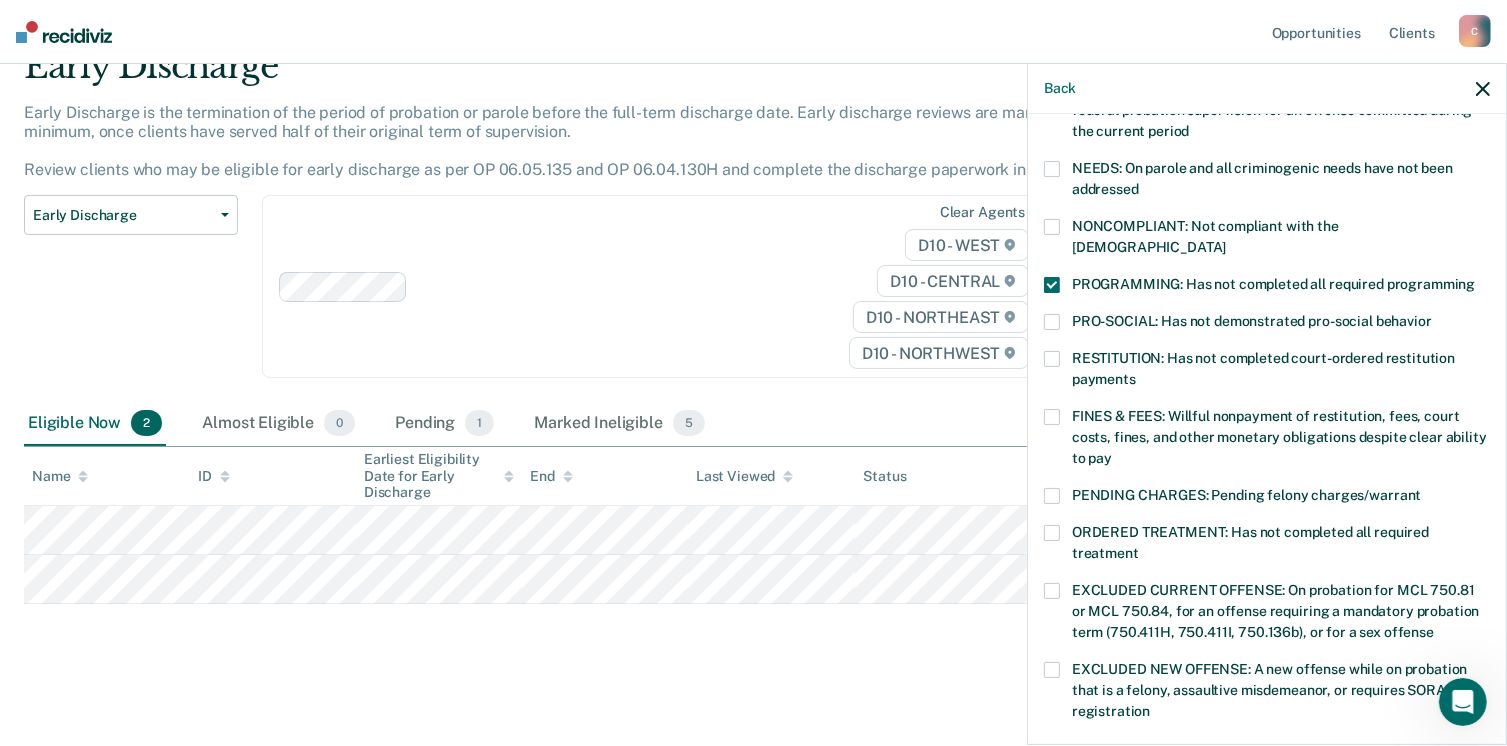 click on "FINES & FEES: Willful nonpayment of restitution, fees, court costs, fines, and other monetary obligations despite clear ability to pay" at bounding box center [1267, 440] 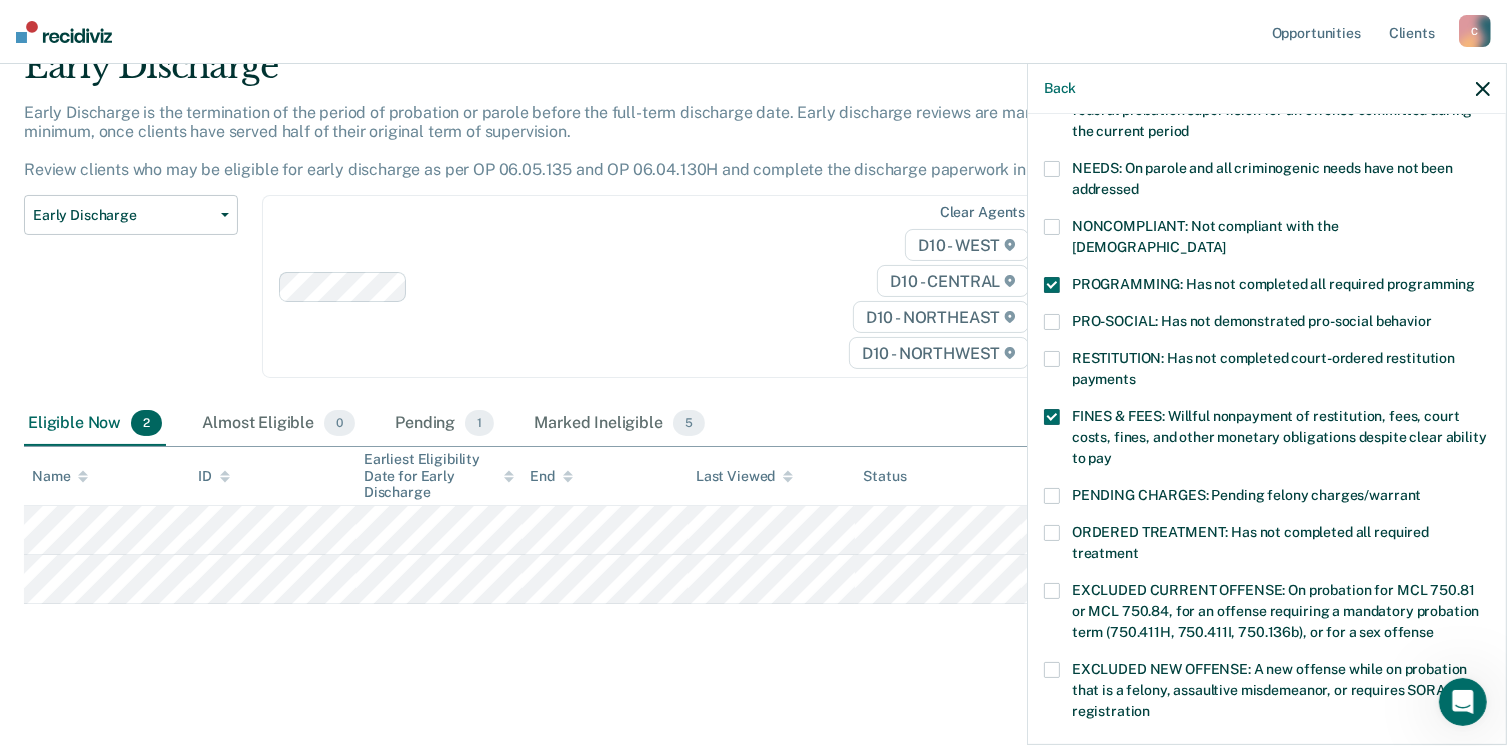click at bounding box center [1052, 496] 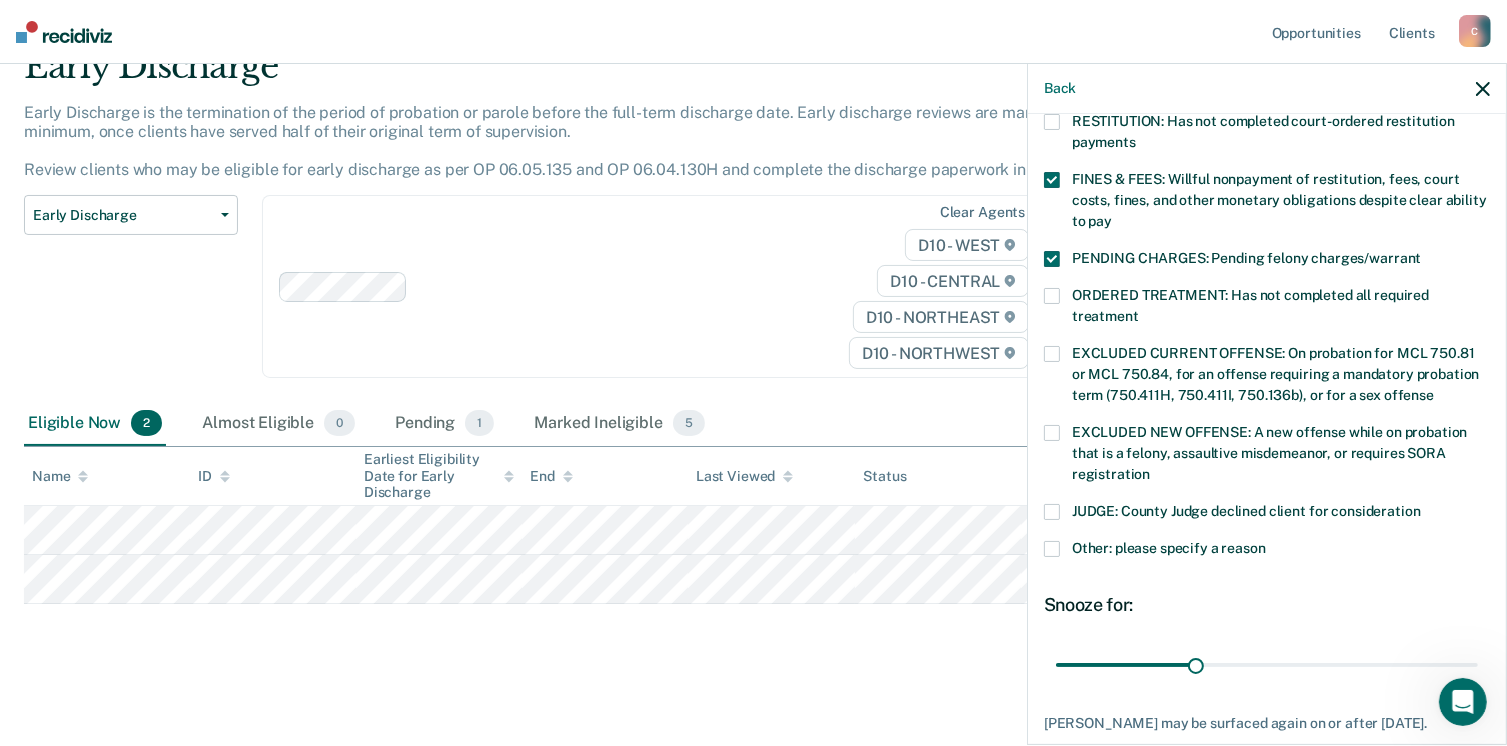 scroll, scrollTop: 600, scrollLeft: 0, axis: vertical 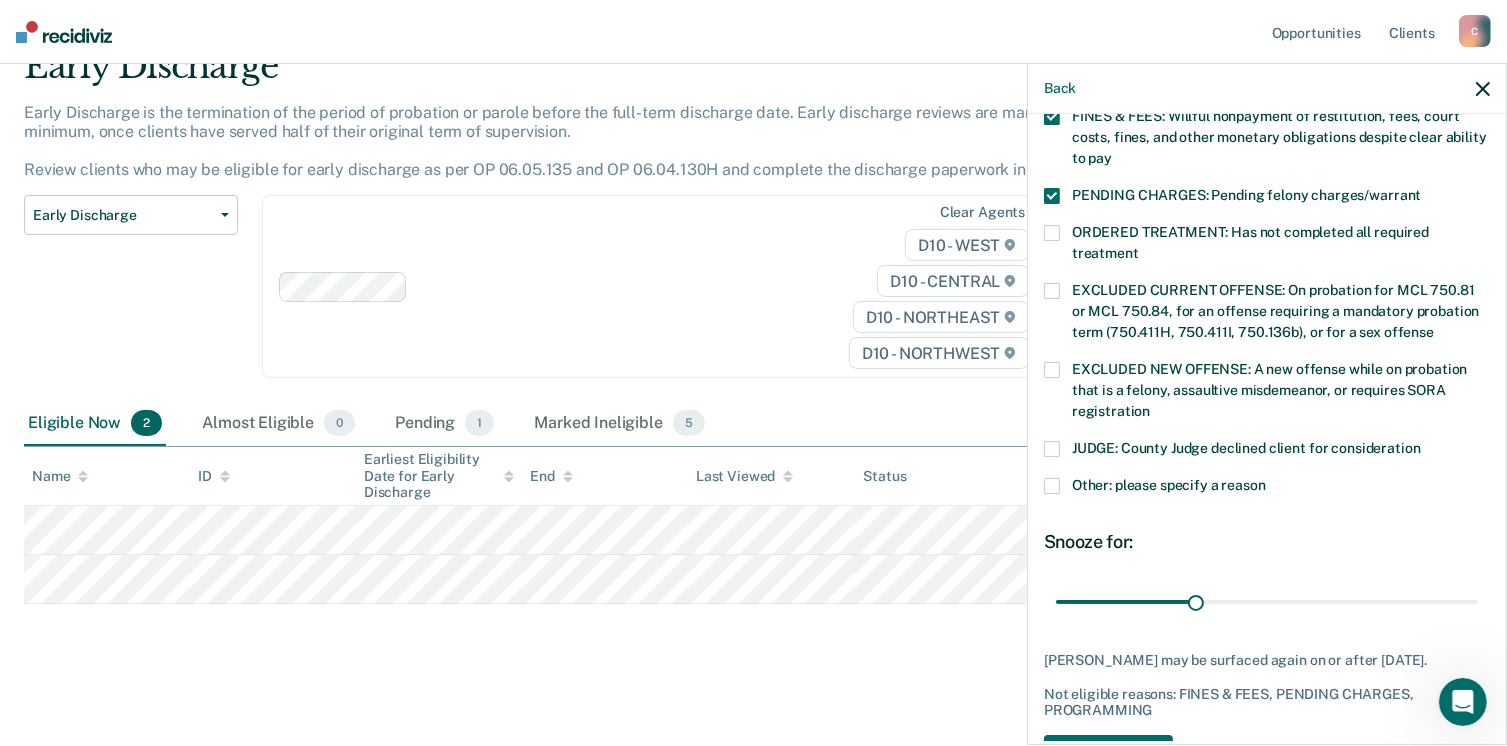 click at bounding box center (1052, 486) 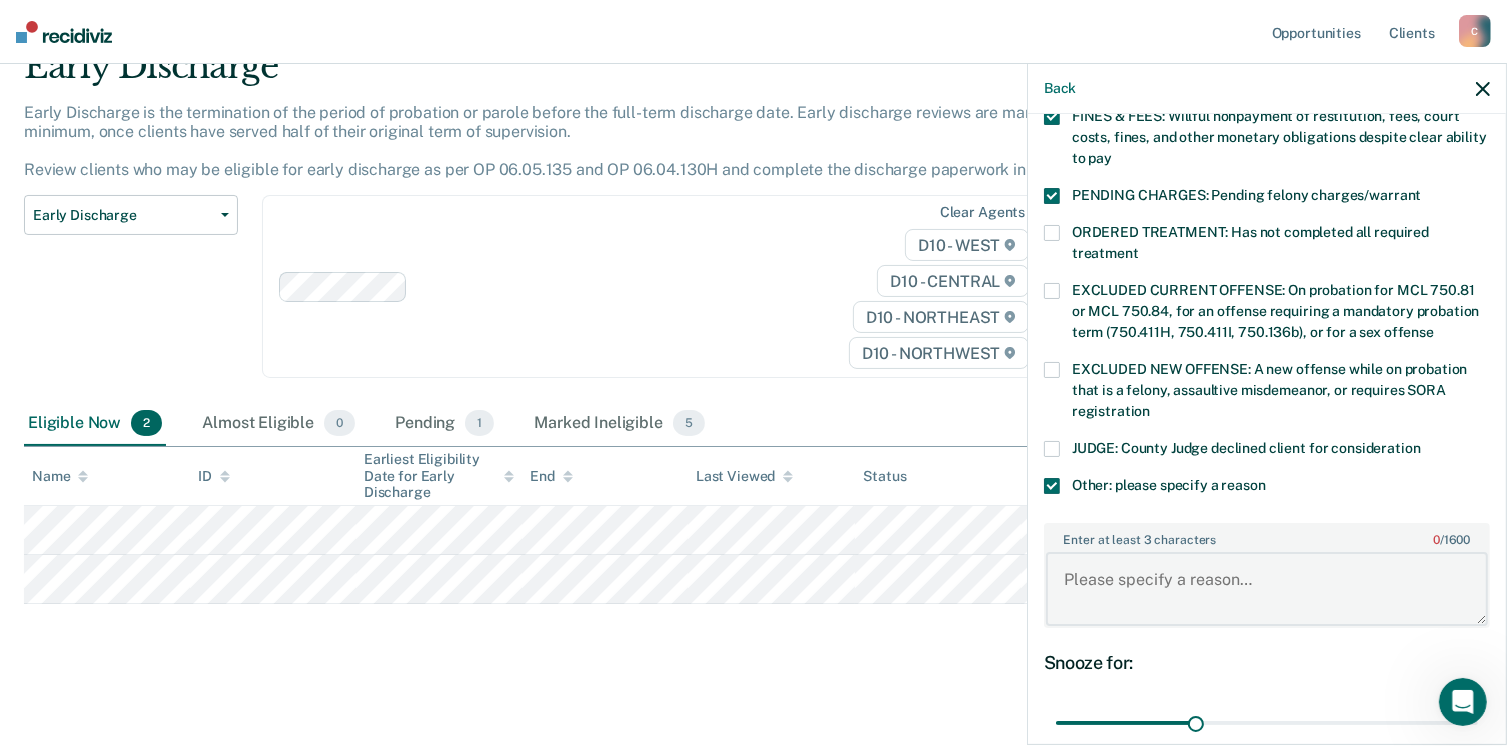 click on "Enter at least 3 characters 0  /  1600" at bounding box center (1267, 589) 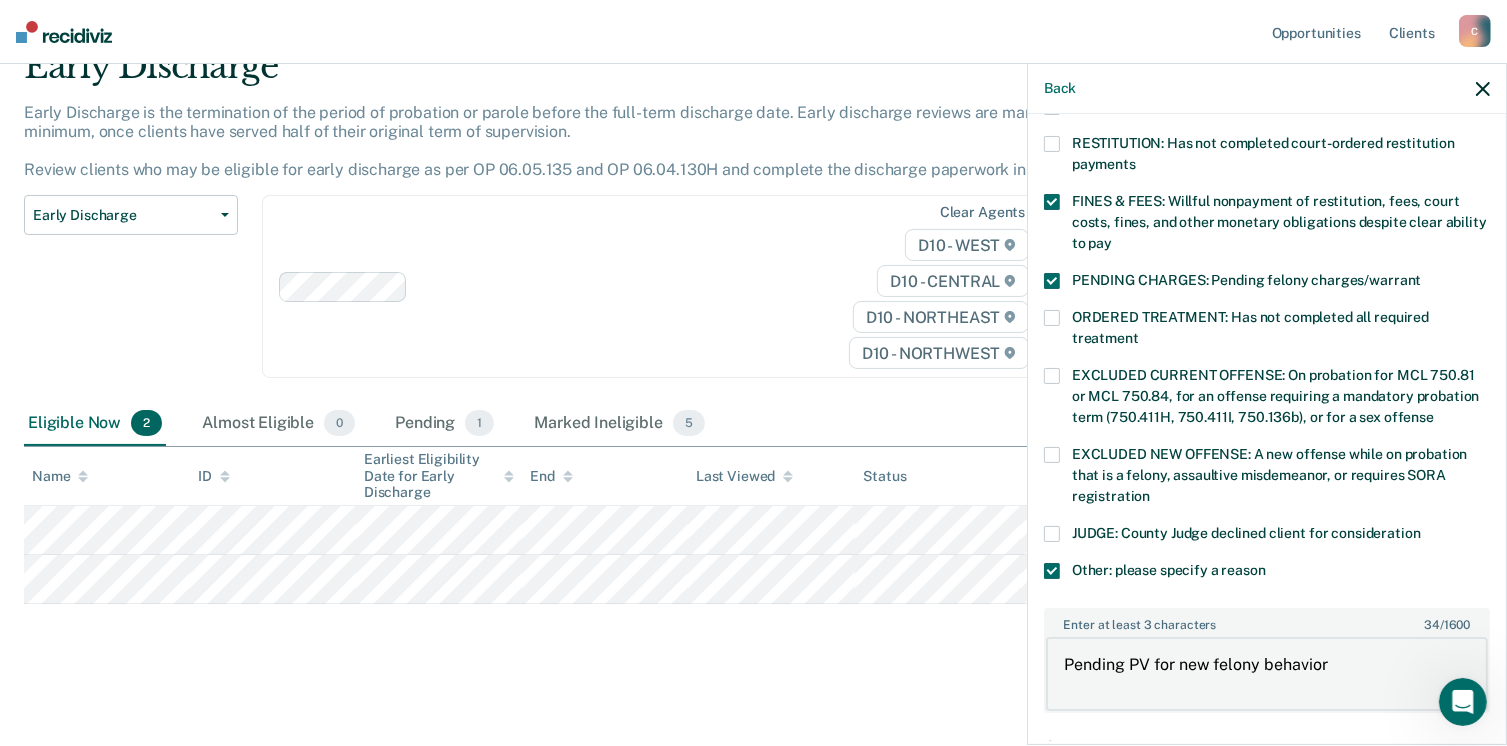 scroll, scrollTop: 300, scrollLeft: 0, axis: vertical 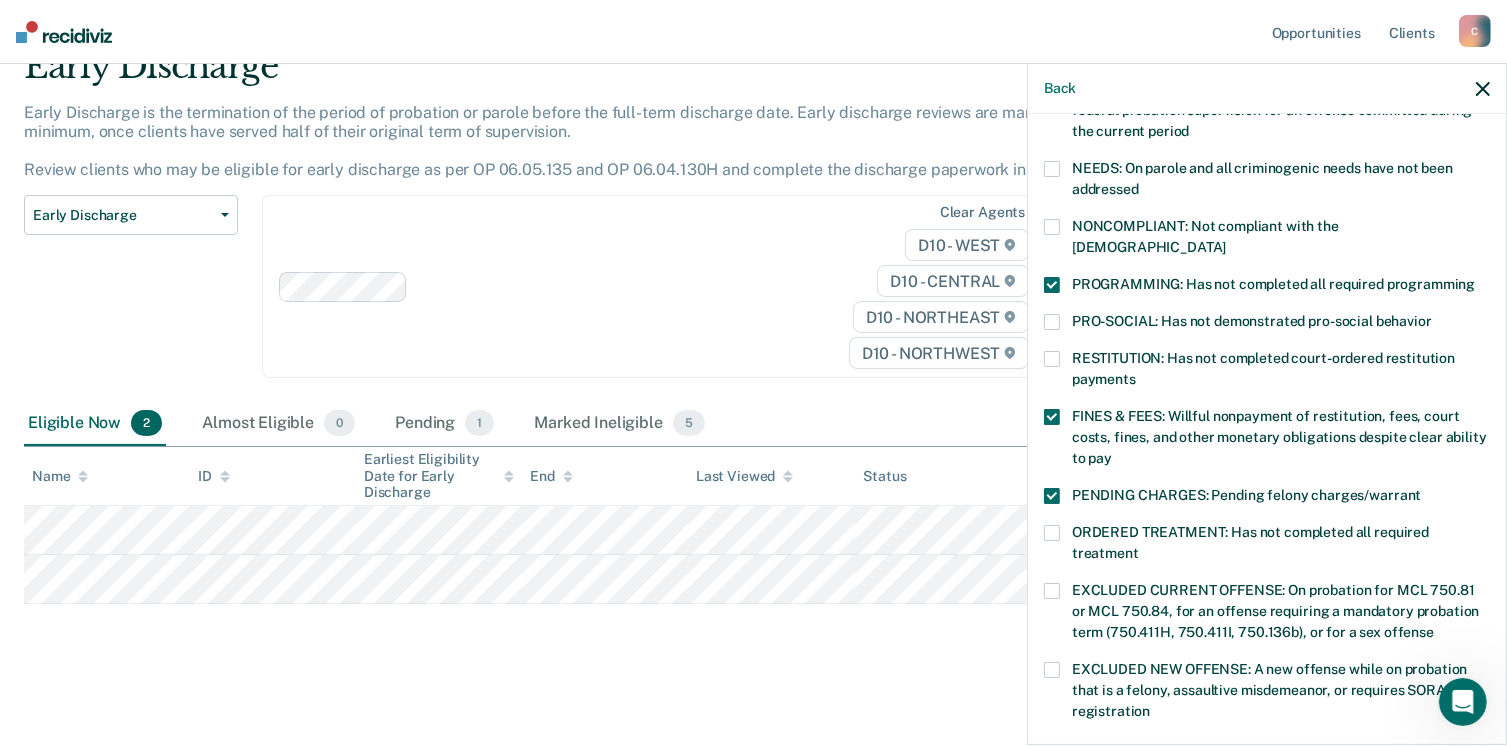 click at bounding box center [1052, 285] 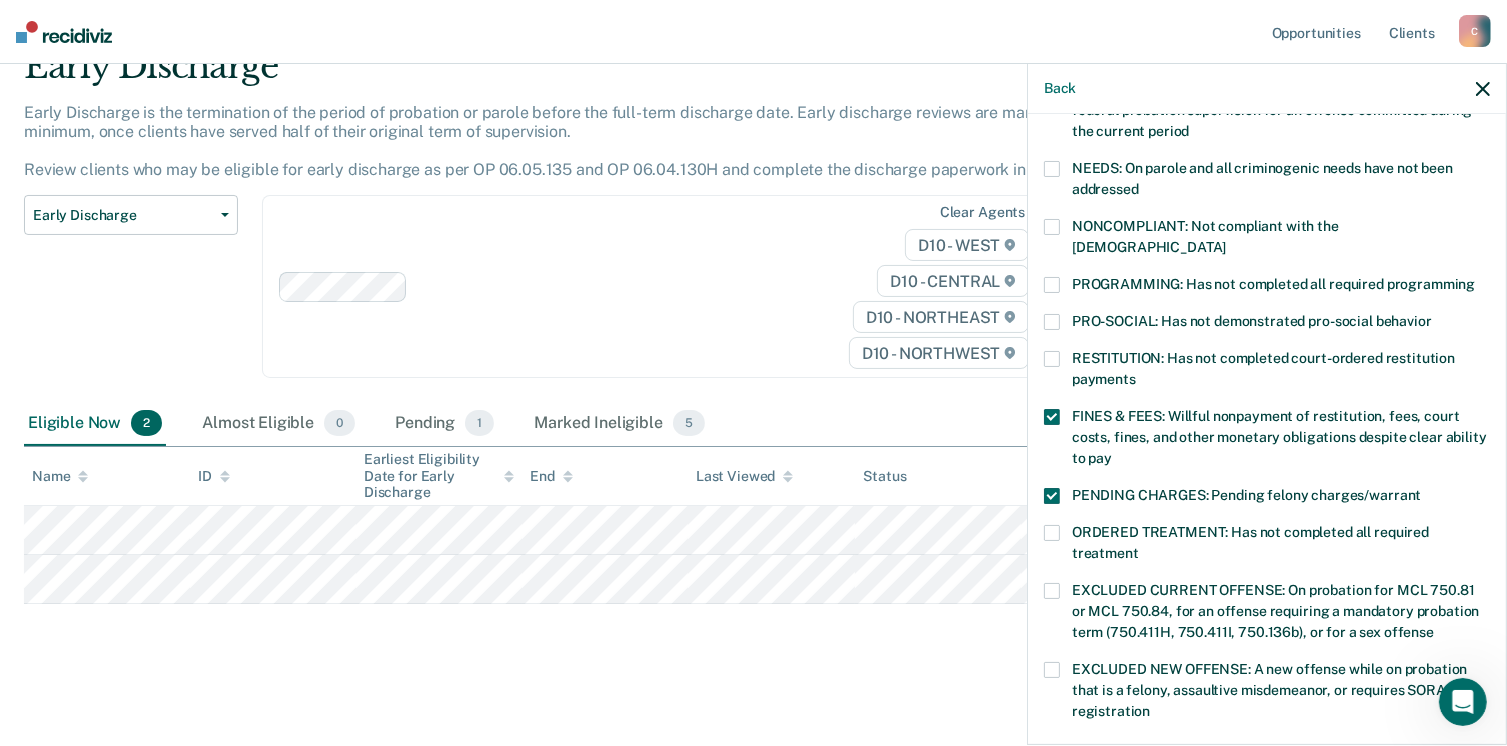 scroll, scrollTop: 600, scrollLeft: 0, axis: vertical 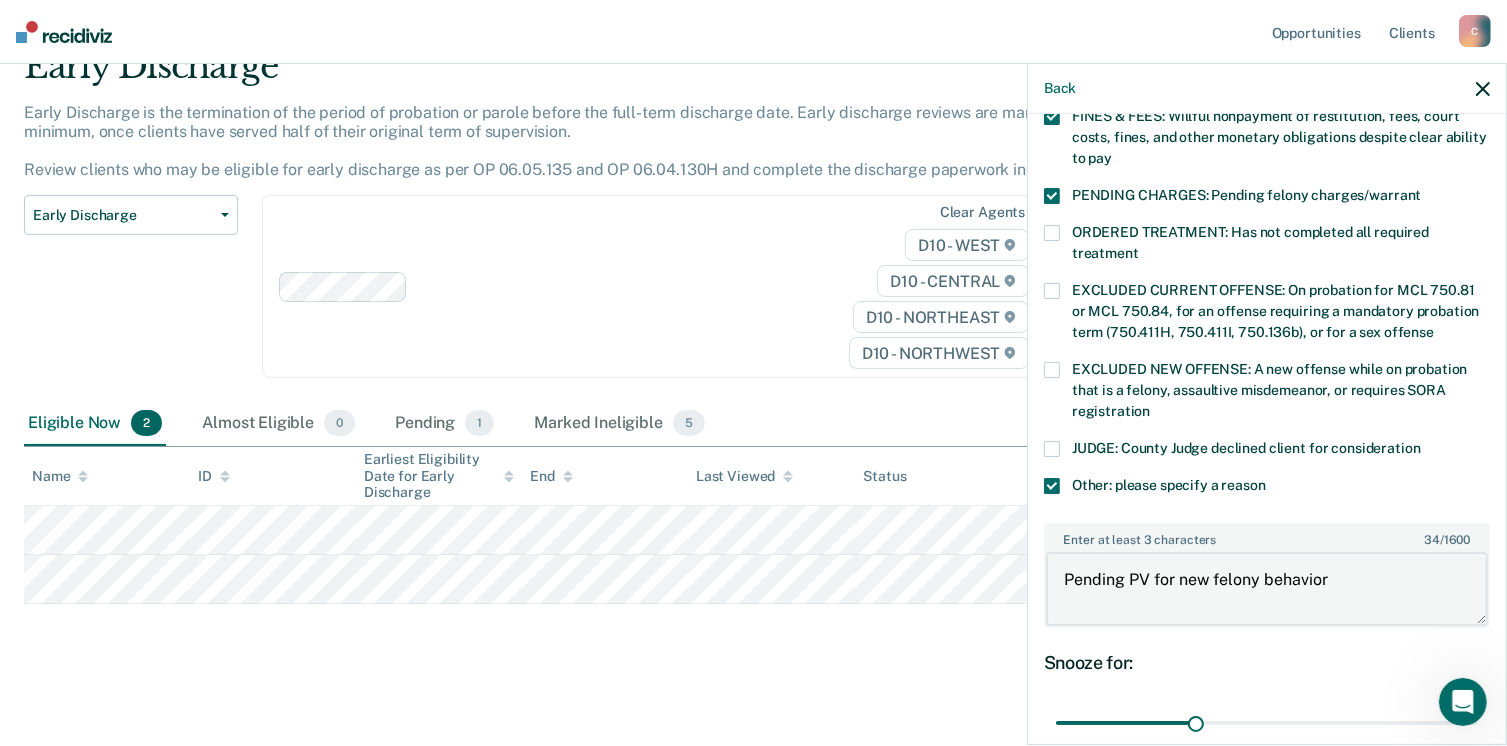 drag, startPoint x: 1336, startPoint y: 536, endPoint x: 1341, endPoint y: 548, distance: 13 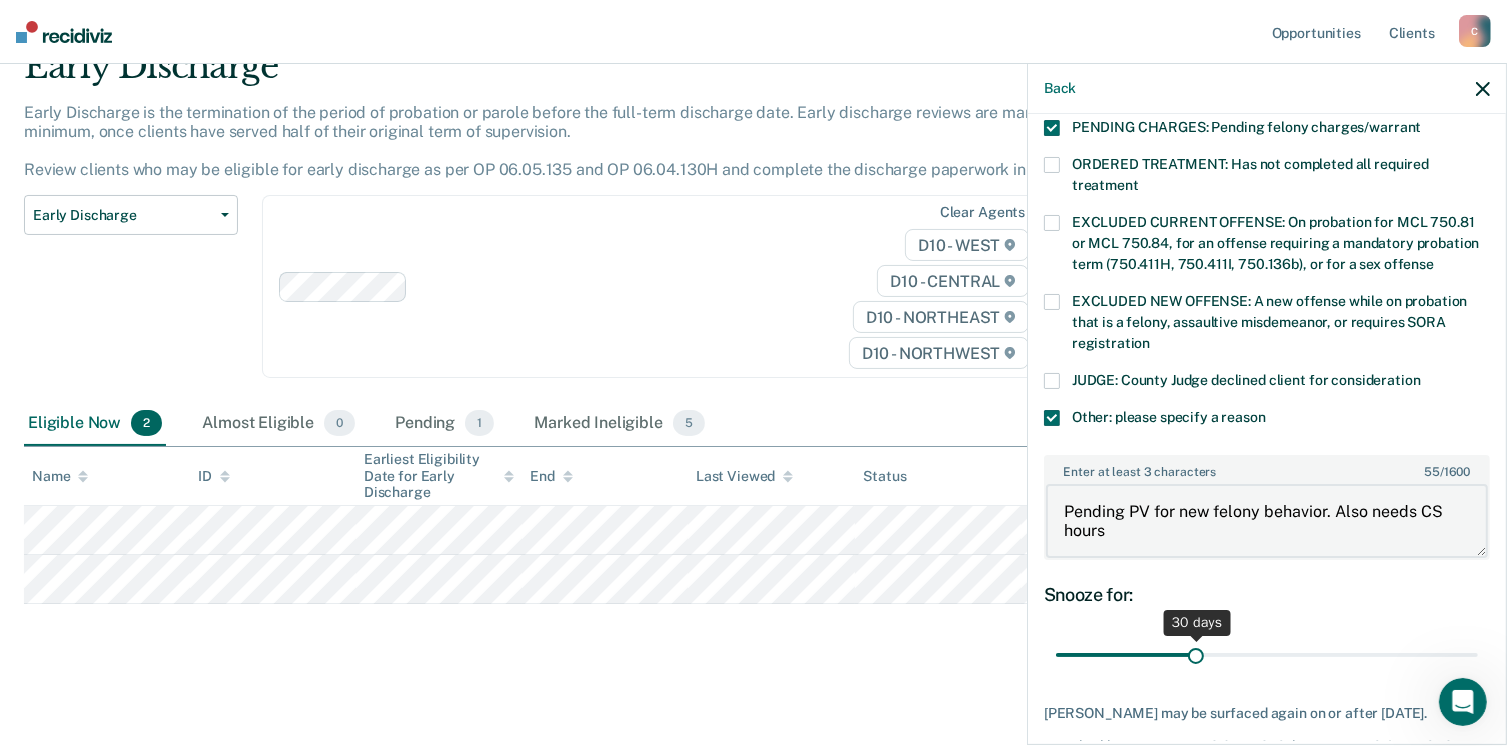 scroll, scrollTop: 766, scrollLeft: 0, axis: vertical 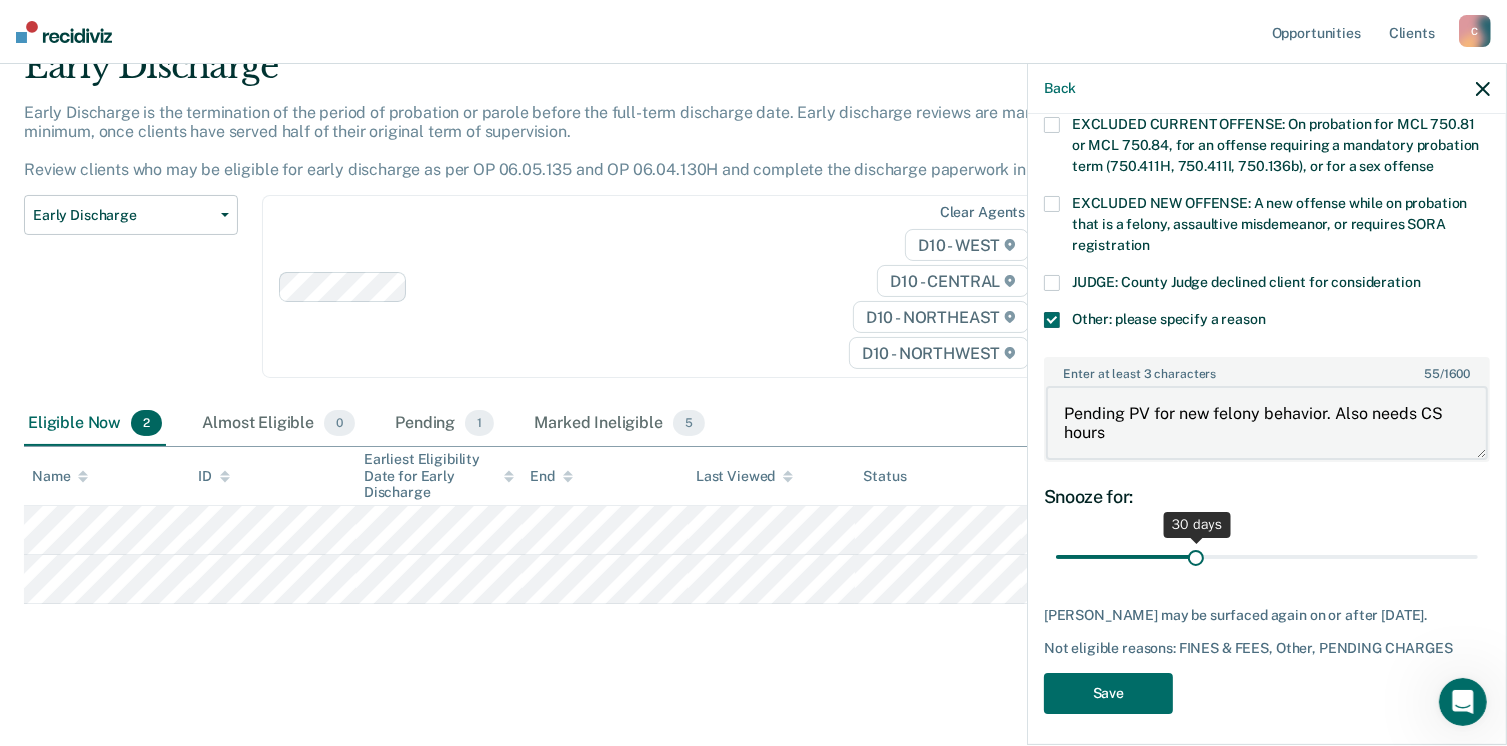 type on "Pending PV for new felony behavior. Also needs CS hours" 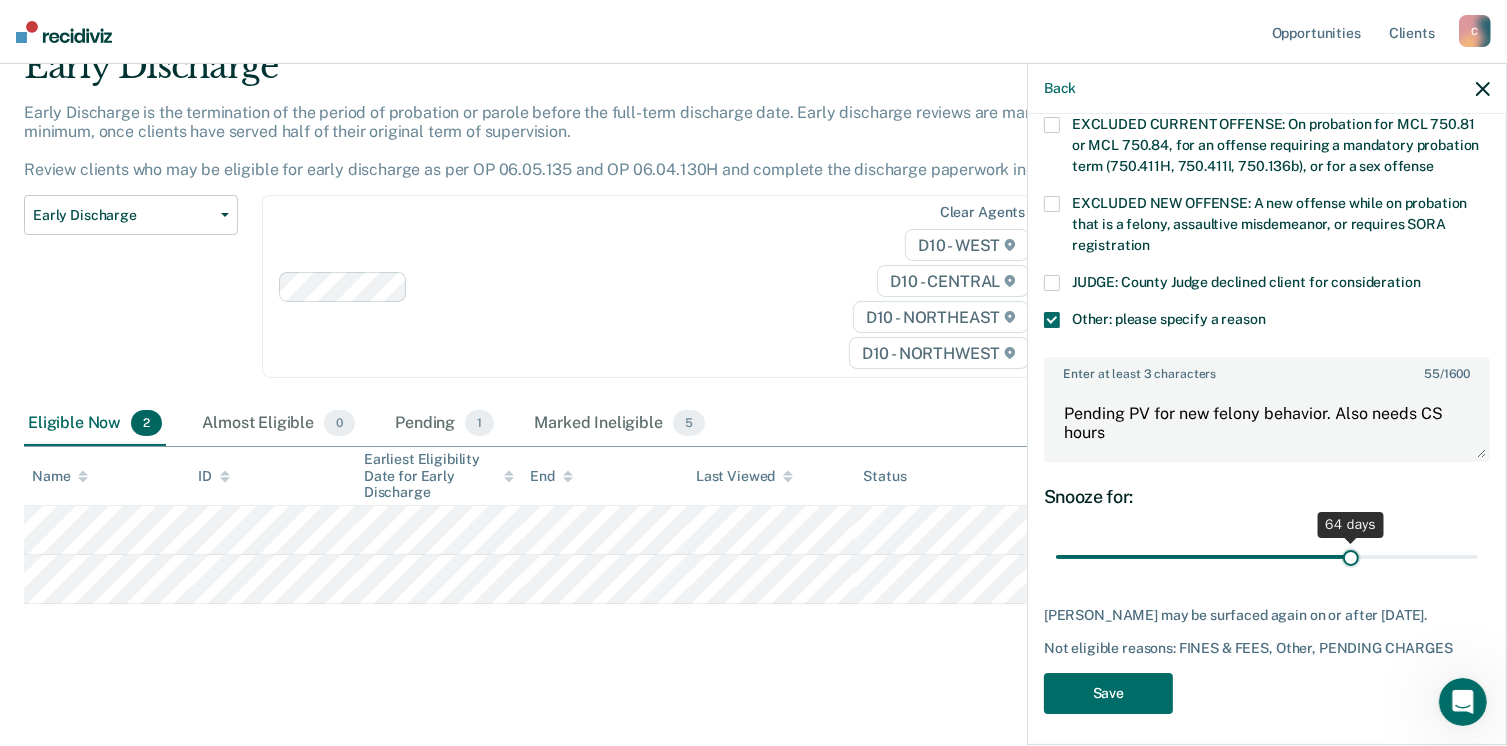 drag, startPoint x: 1184, startPoint y: 529, endPoint x: 1340, endPoint y: 529, distance: 156 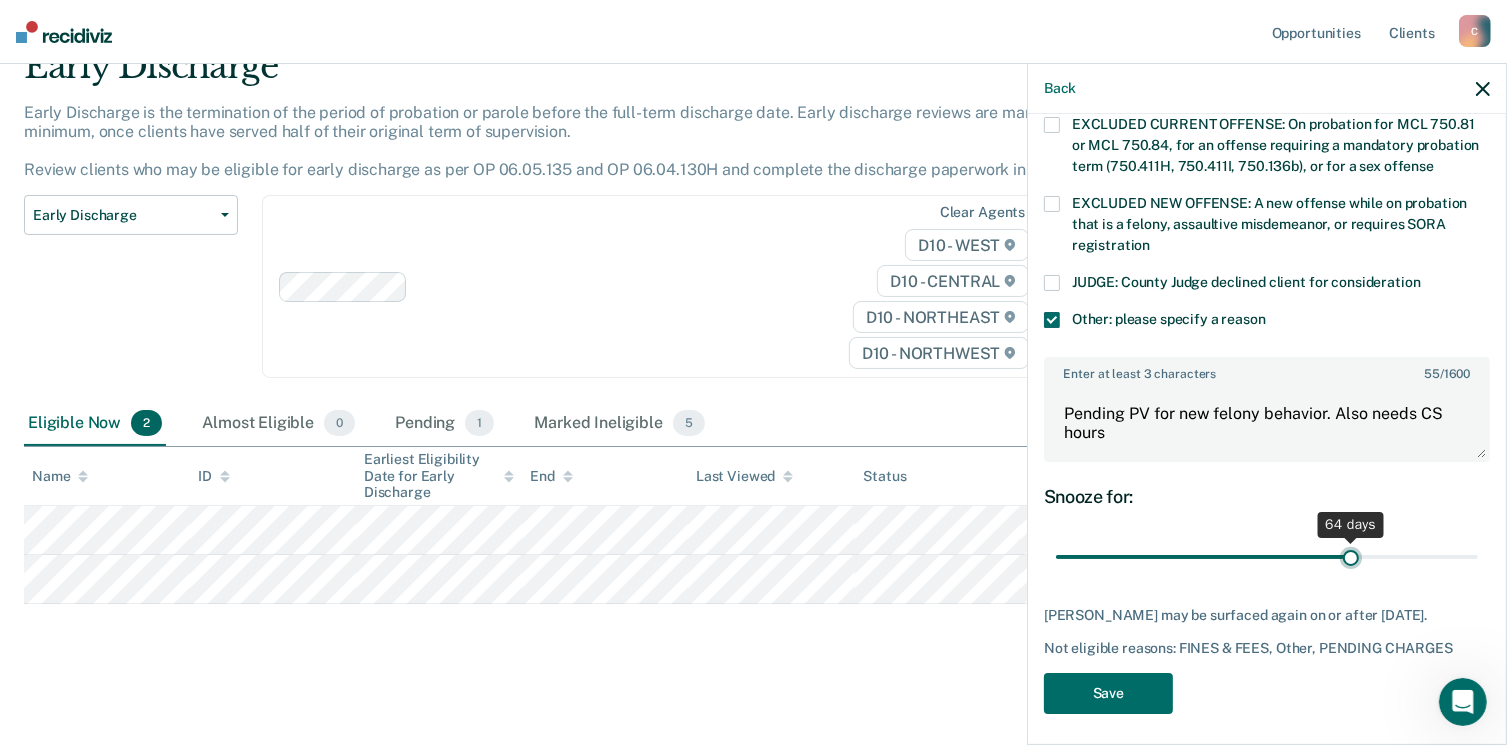 type on "64" 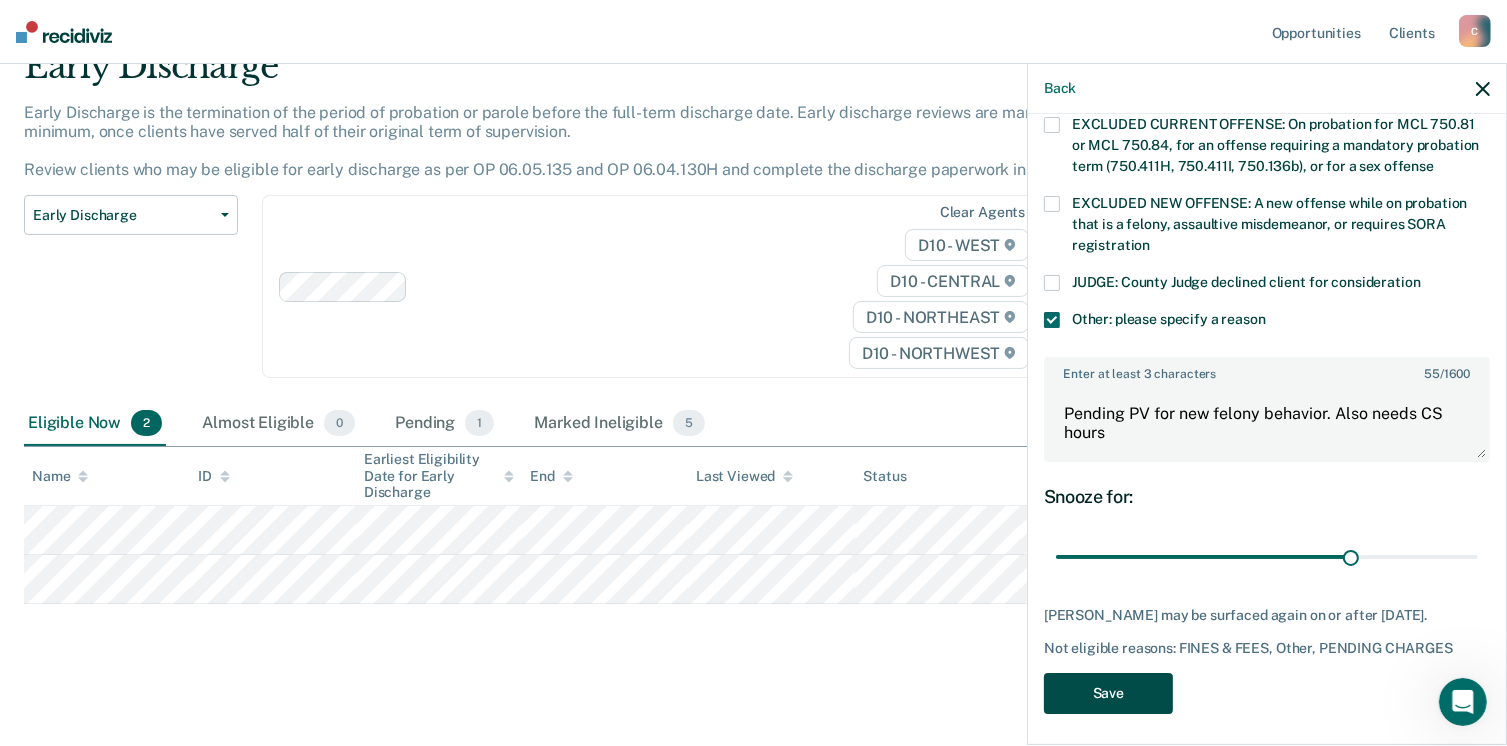 click on "Save" at bounding box center (1108, 693) 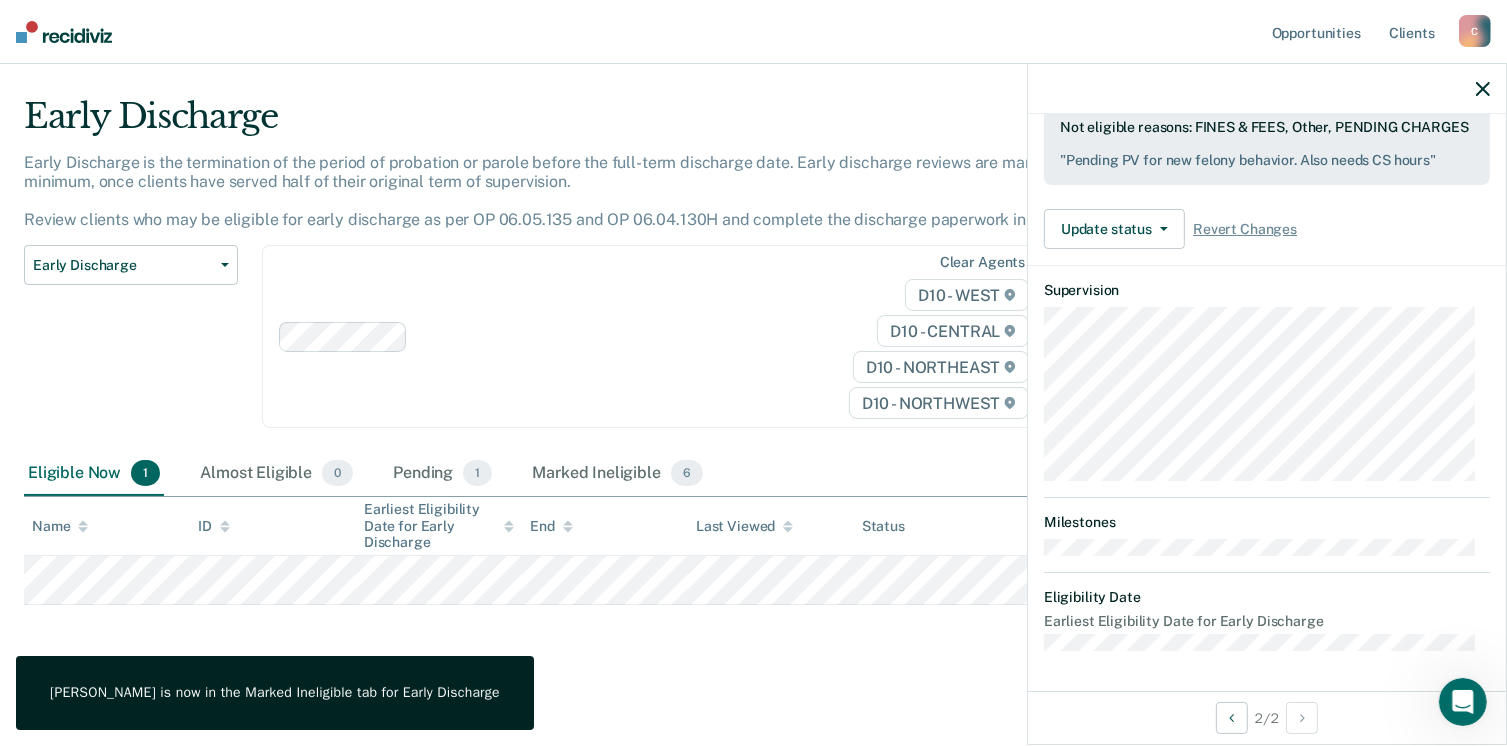 scroll, scrollTop: 371, scrollLeft: 0, axis: vertical 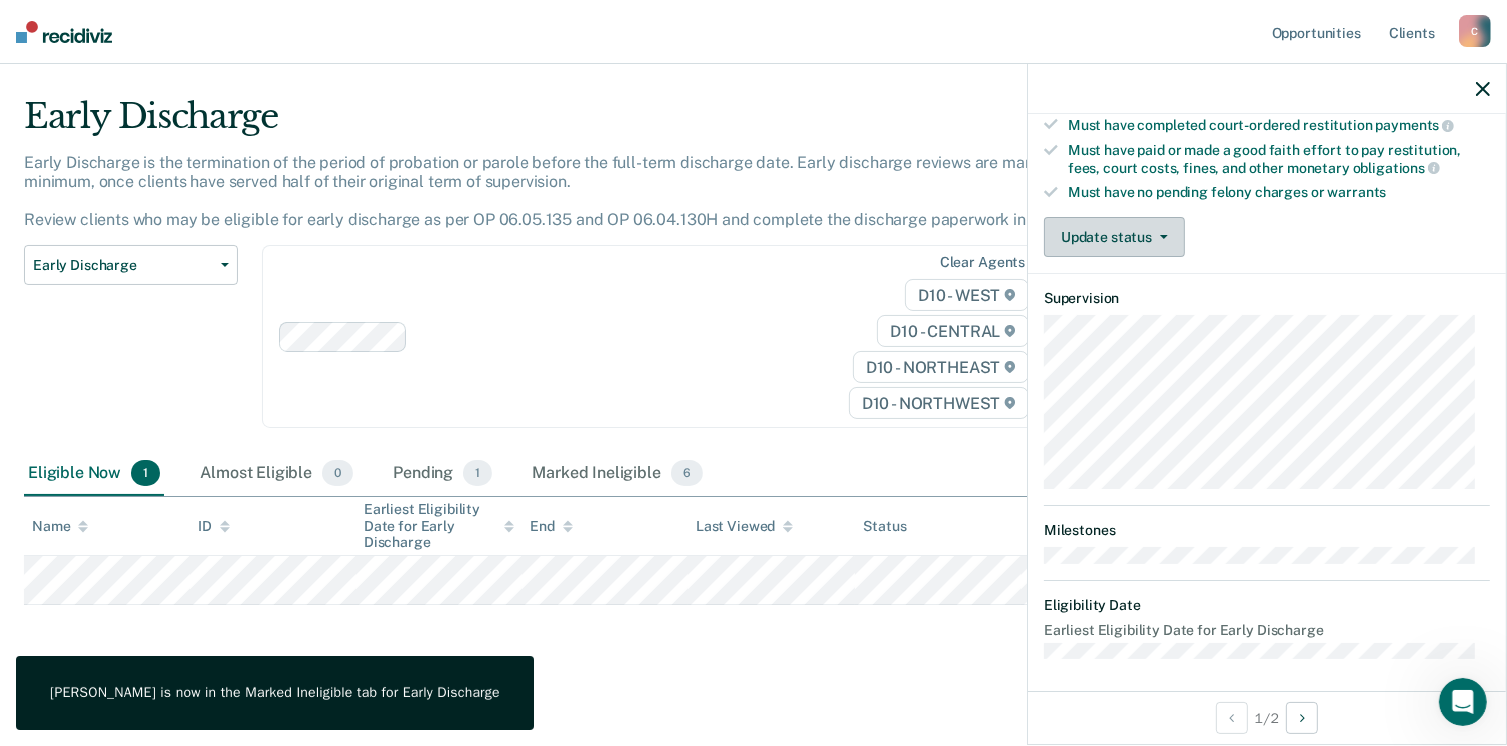 click on "Update status" at bounding box center [1114, 237] 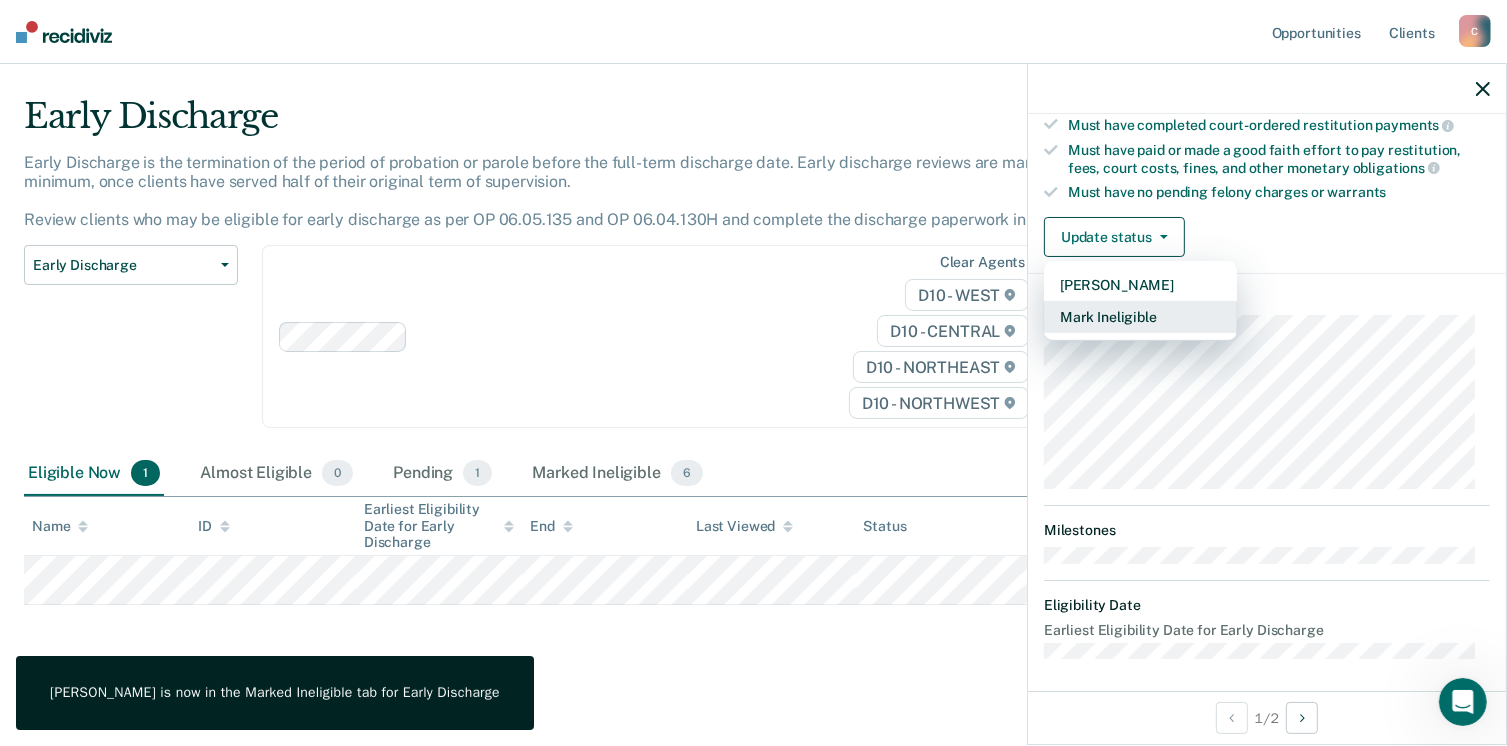 click on "Mark Ineligible" at bounding box center [1140, 317] 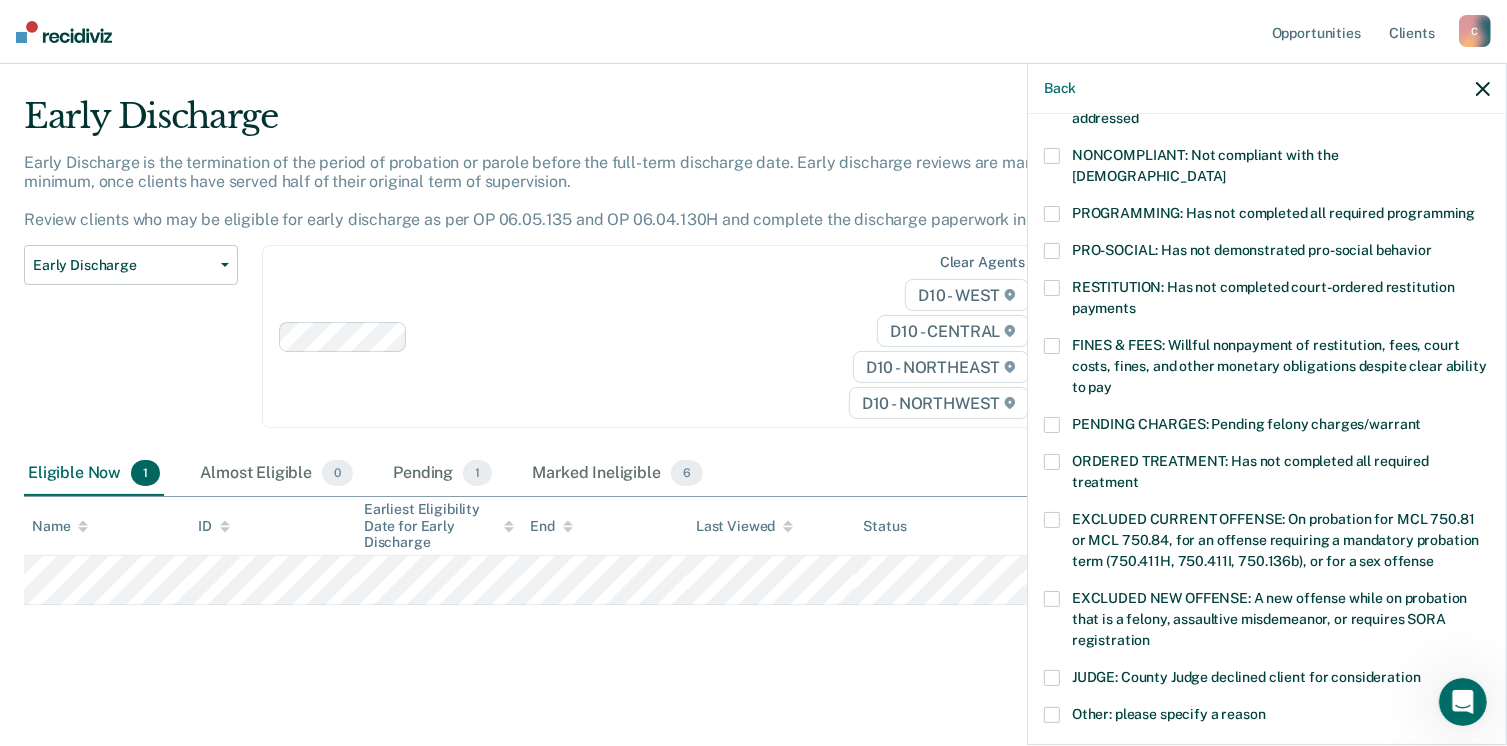 click on "ORDERED TREATMENT: Has not completed all required treatment" at bounding box center (1267, 483) 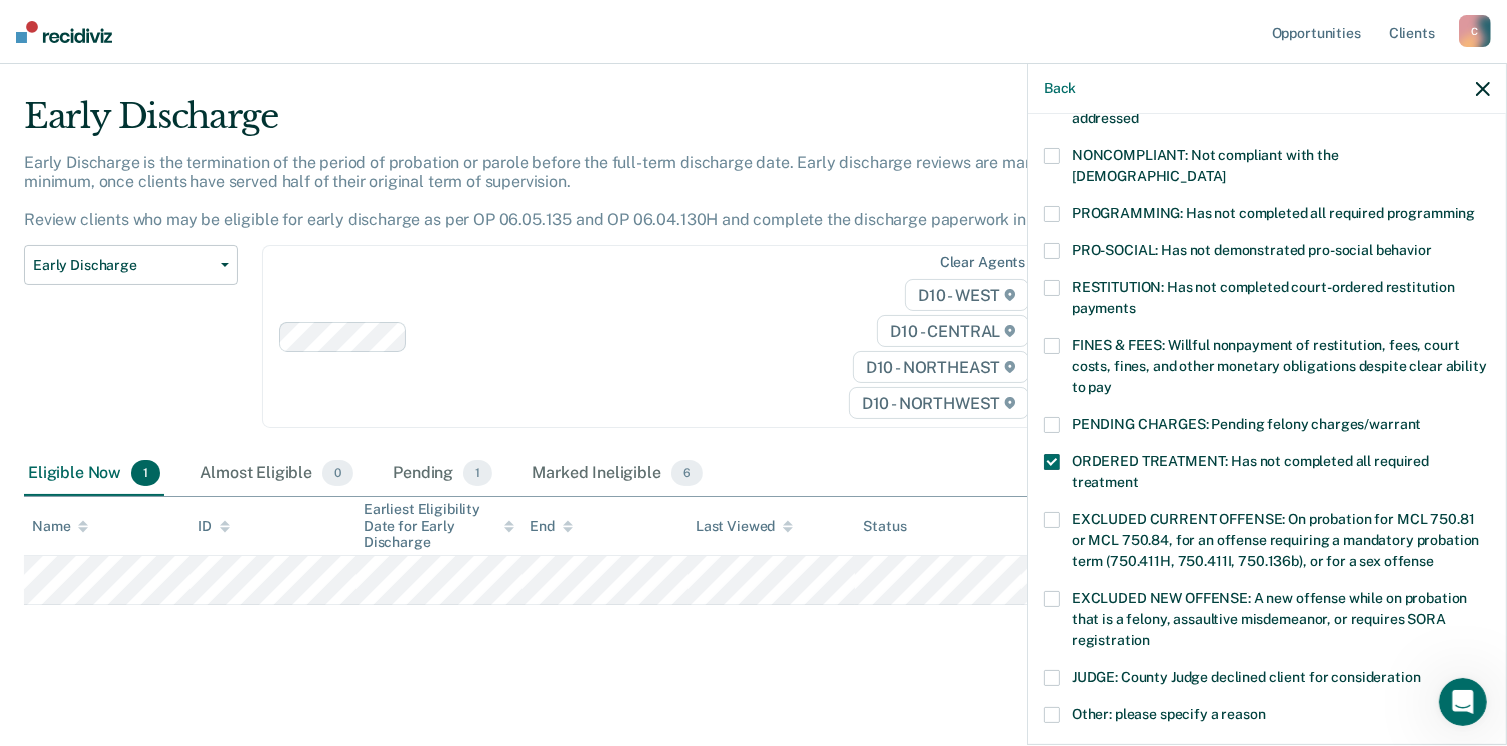 click on "ORDERED TREATMENT: Has not completed all required treatment" at bounding box center [1267, 475] 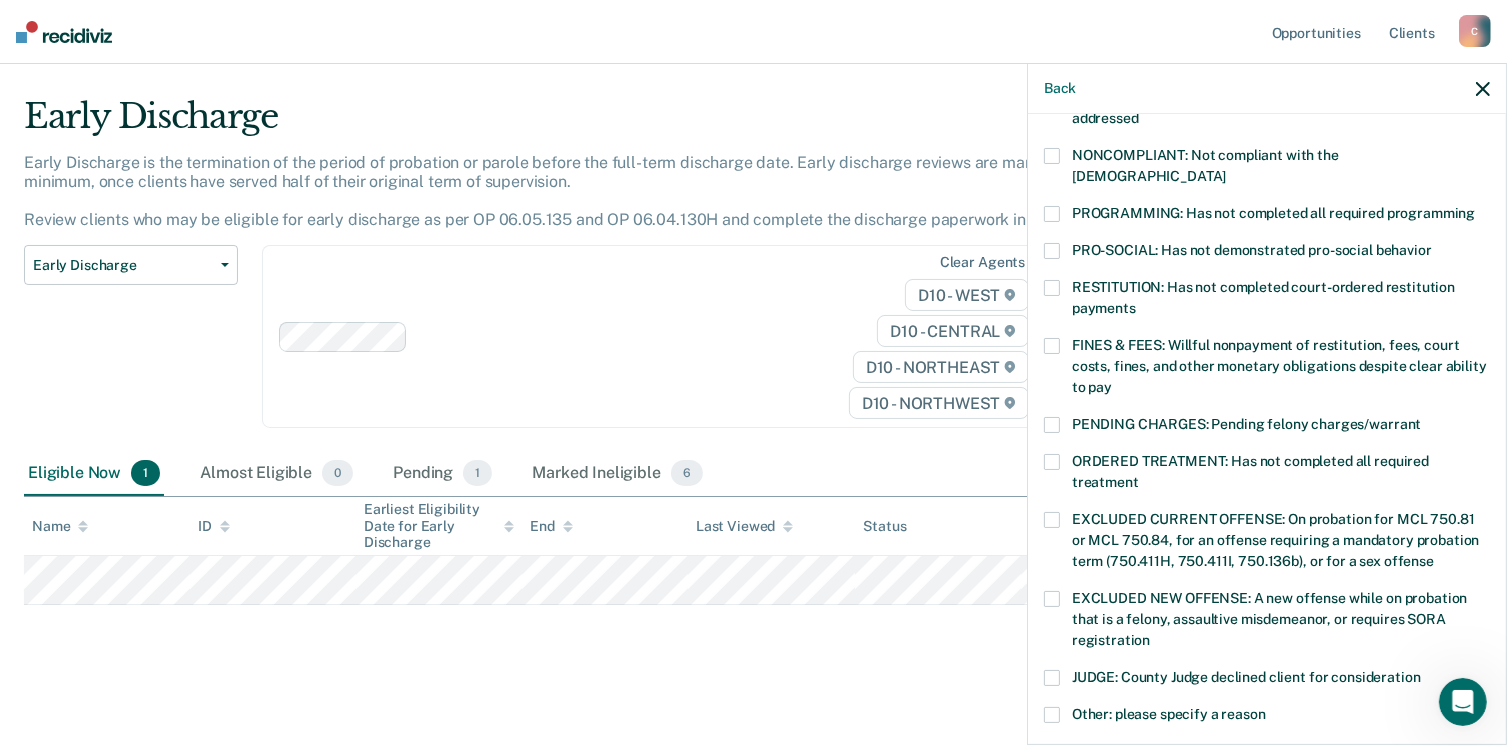 click on "EXCLUDED CURRENT OFFENSE: On probation for MCL 750.81 or MCL 750.84, for an offense requiring a mandatory probation term (750.411H, 750.411I, 750.136b), or for a sex offense" at bounding box center (1267, 543) 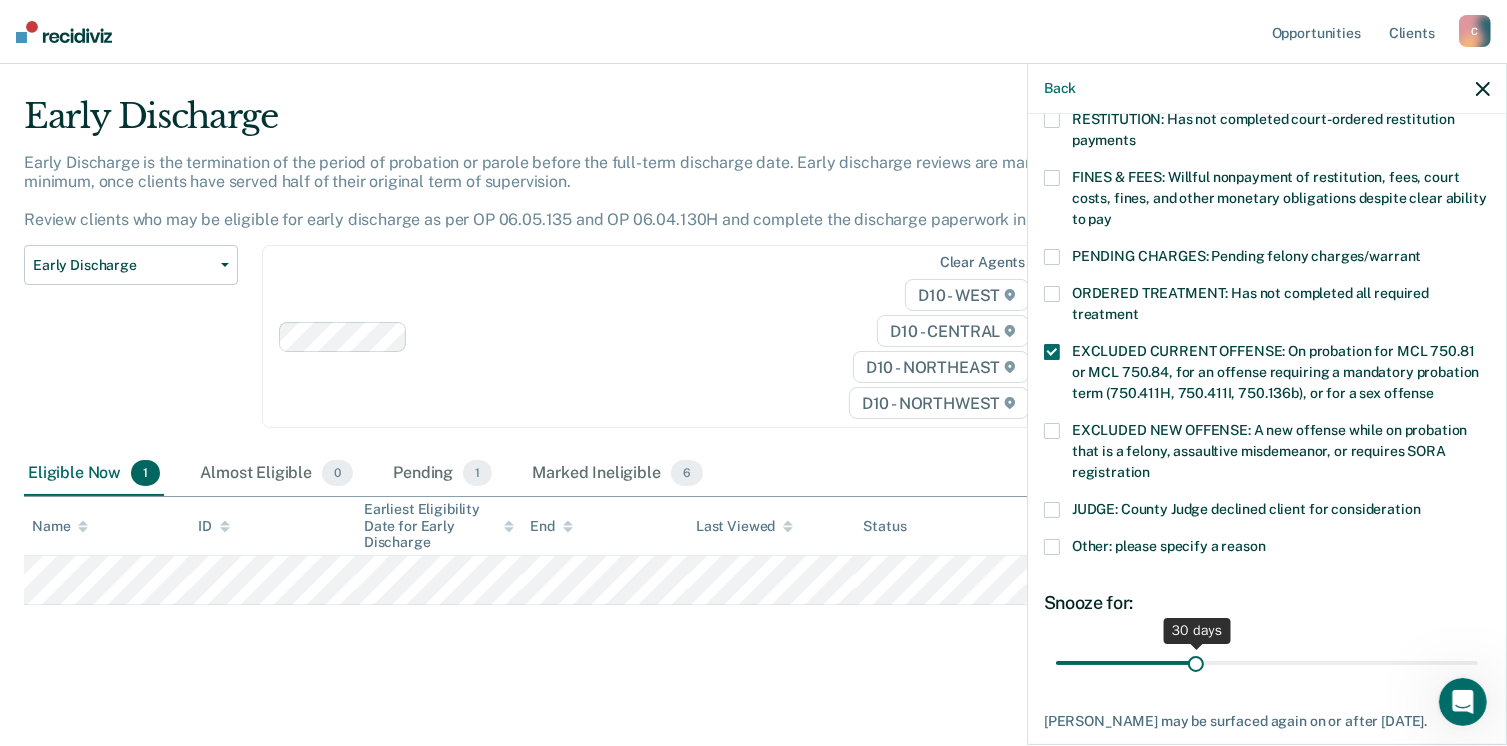 scroll, scrollTop: 647, scrollLeft: 0, axis: vertical 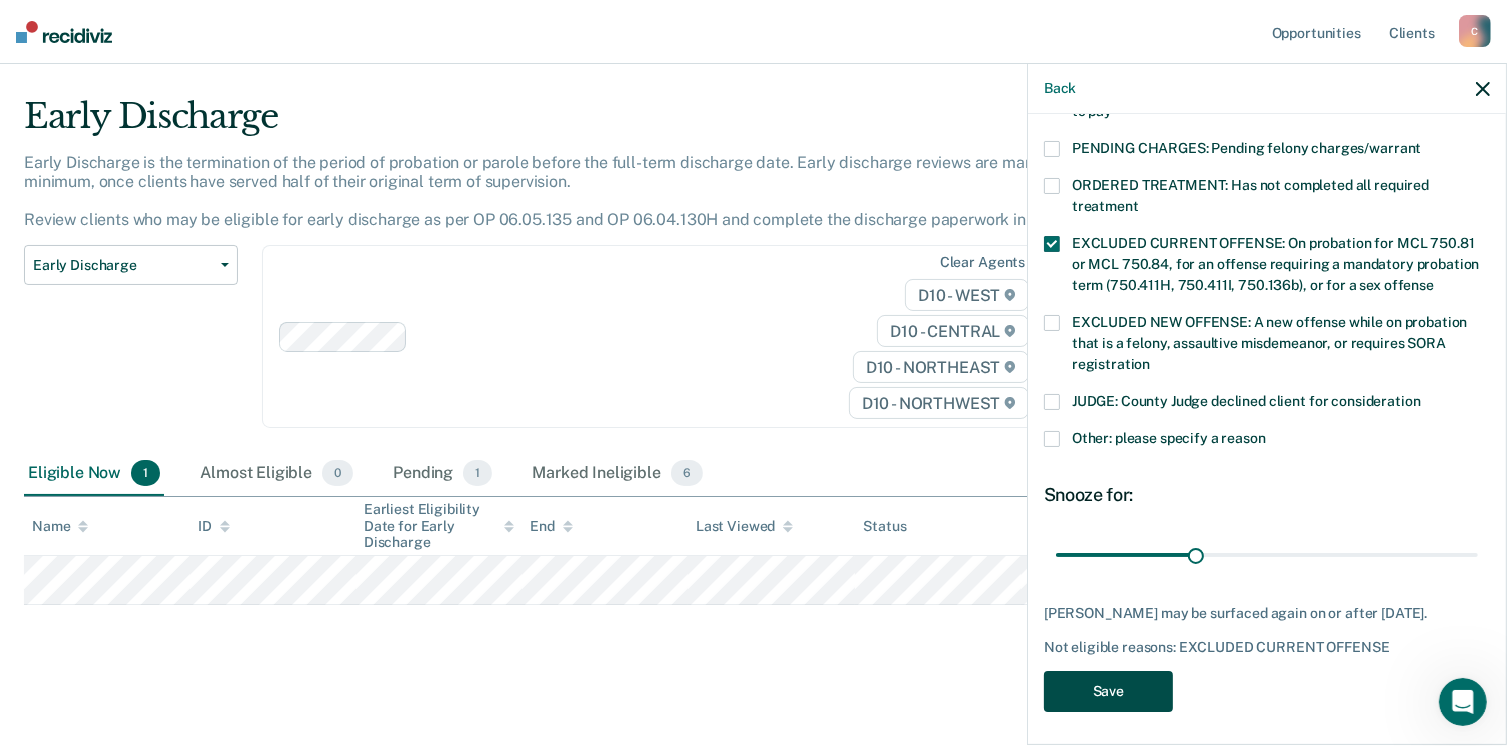 click on "Save" at bounding box center (1108, 691) 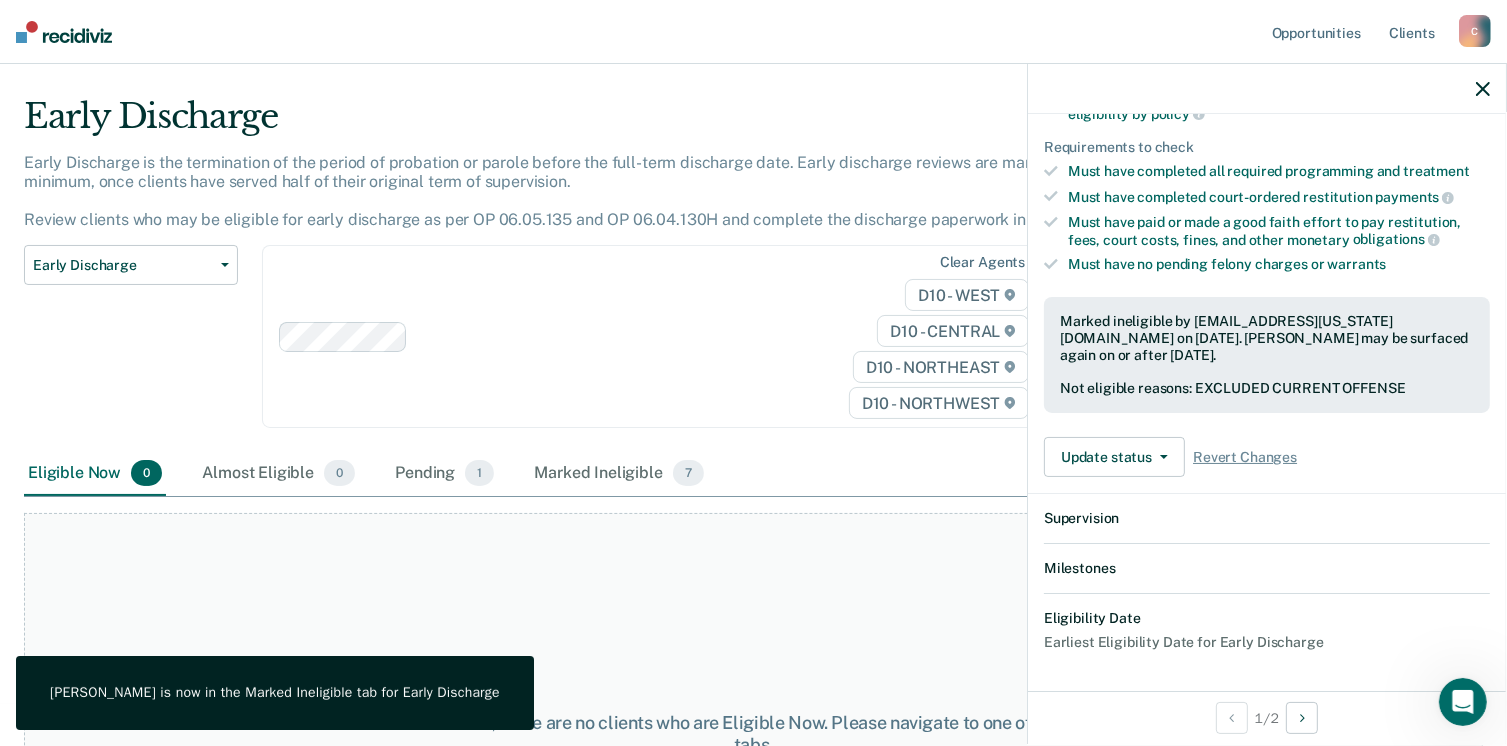 scroll, scrollTop: 519, scrollLeft: 0, axis: vertical 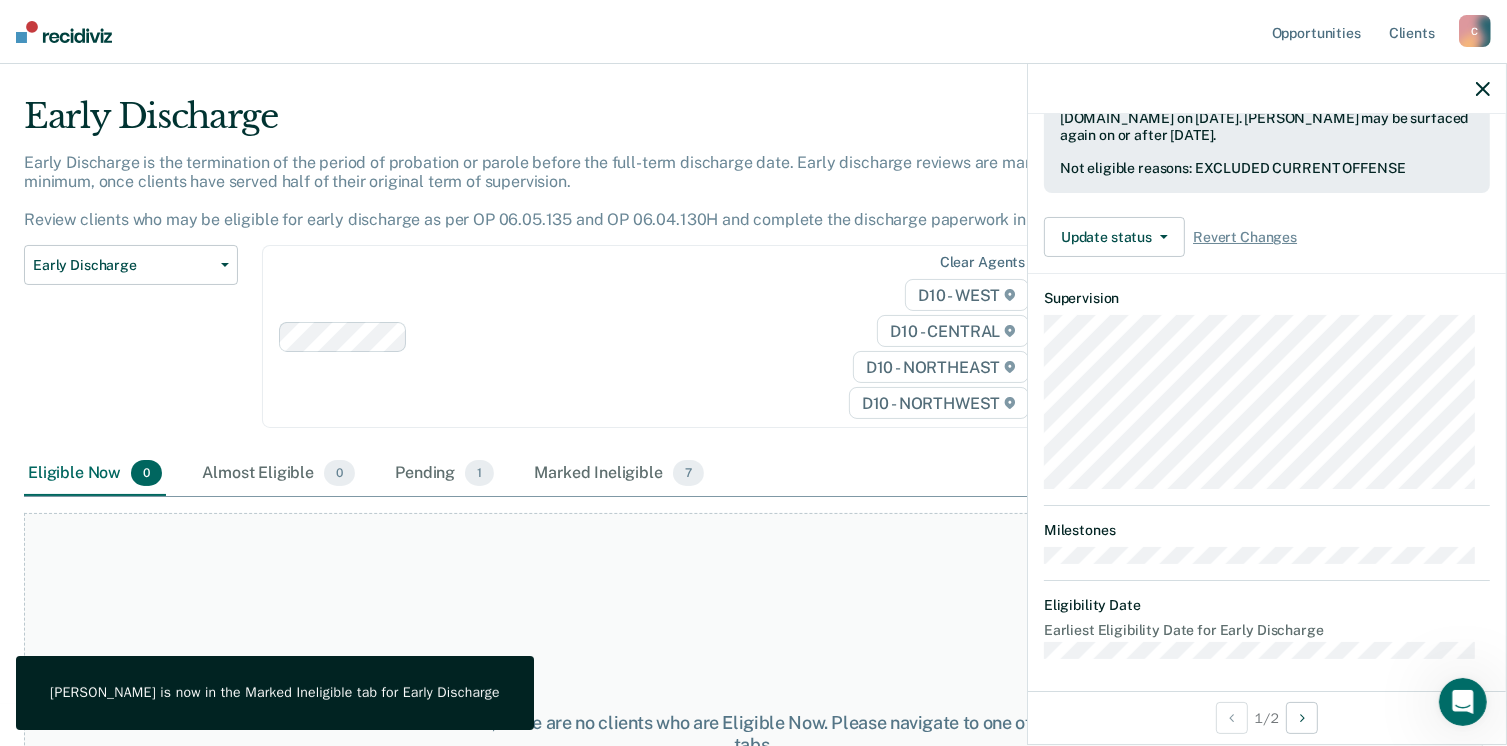 click 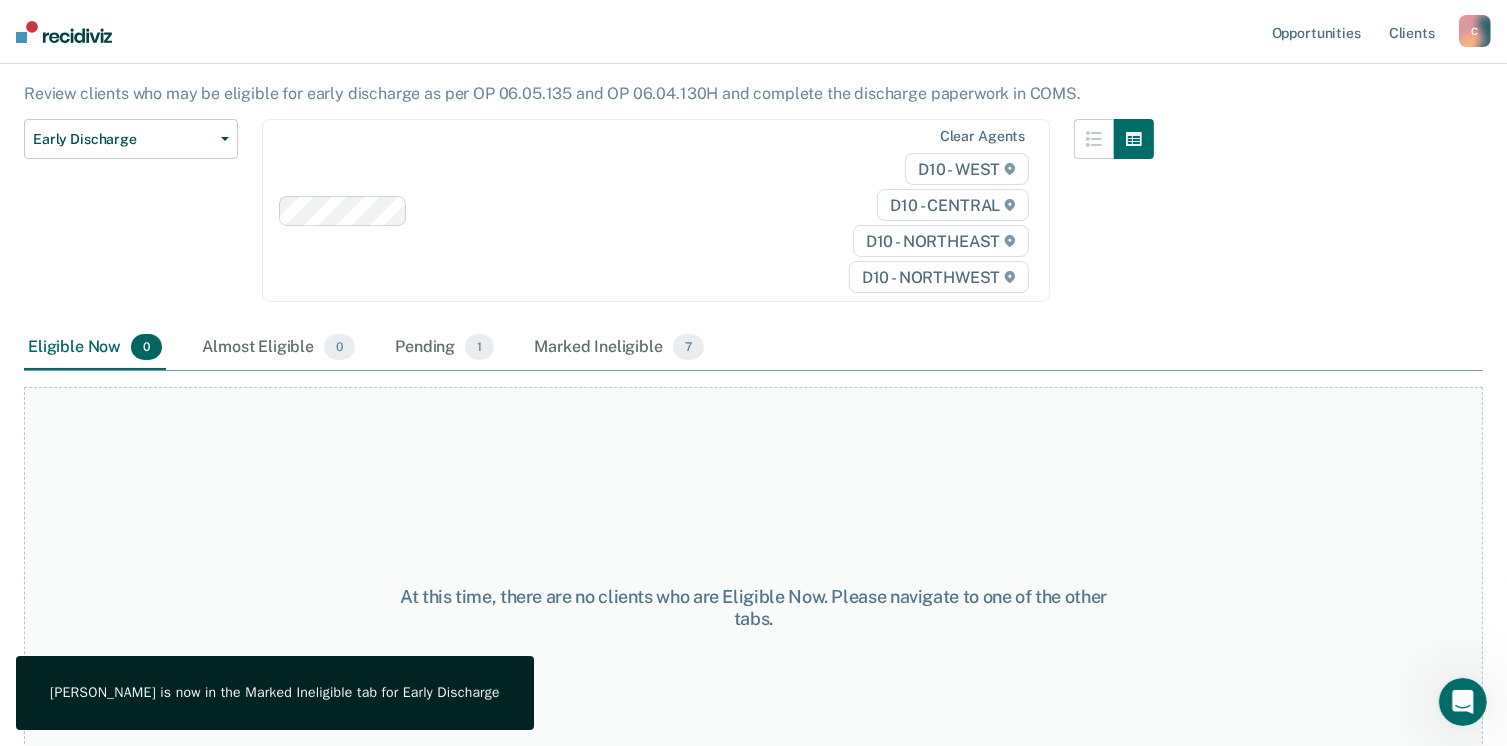 scroll, scrollTop: 0, scrollLeft: 0, axis: both 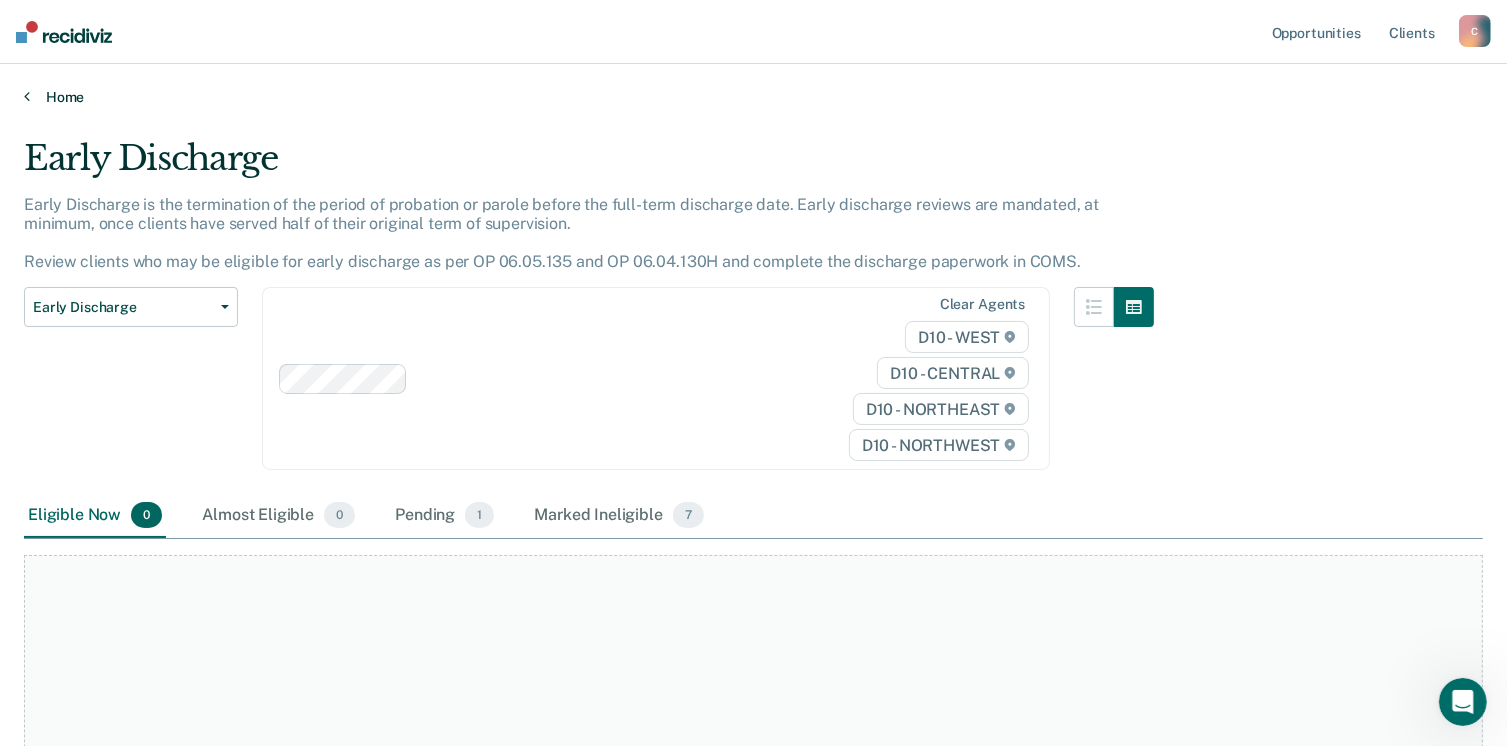 click on "Home" at bounding box center [753, 97] 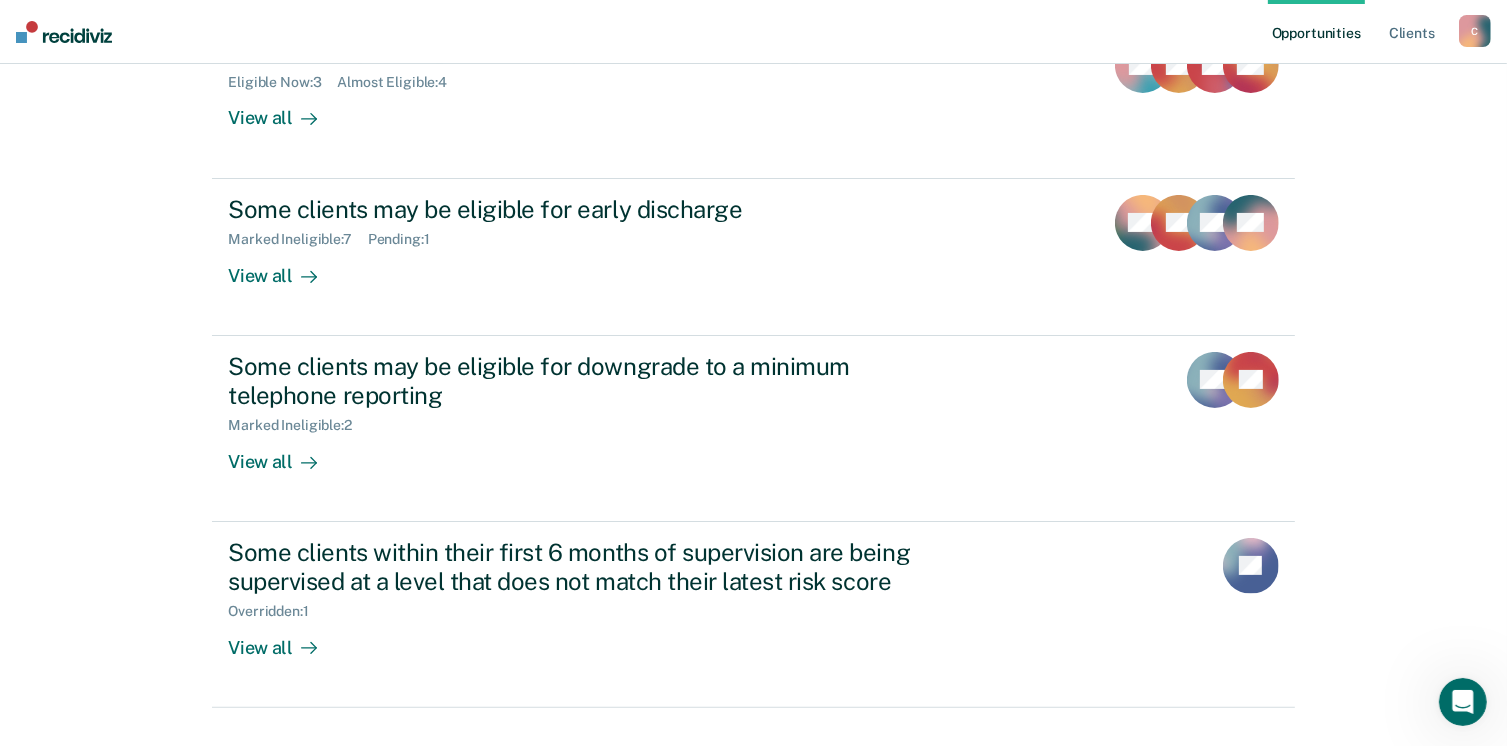 scroll, scrollTop: 458, scrollLeft: 0, axis: vertical 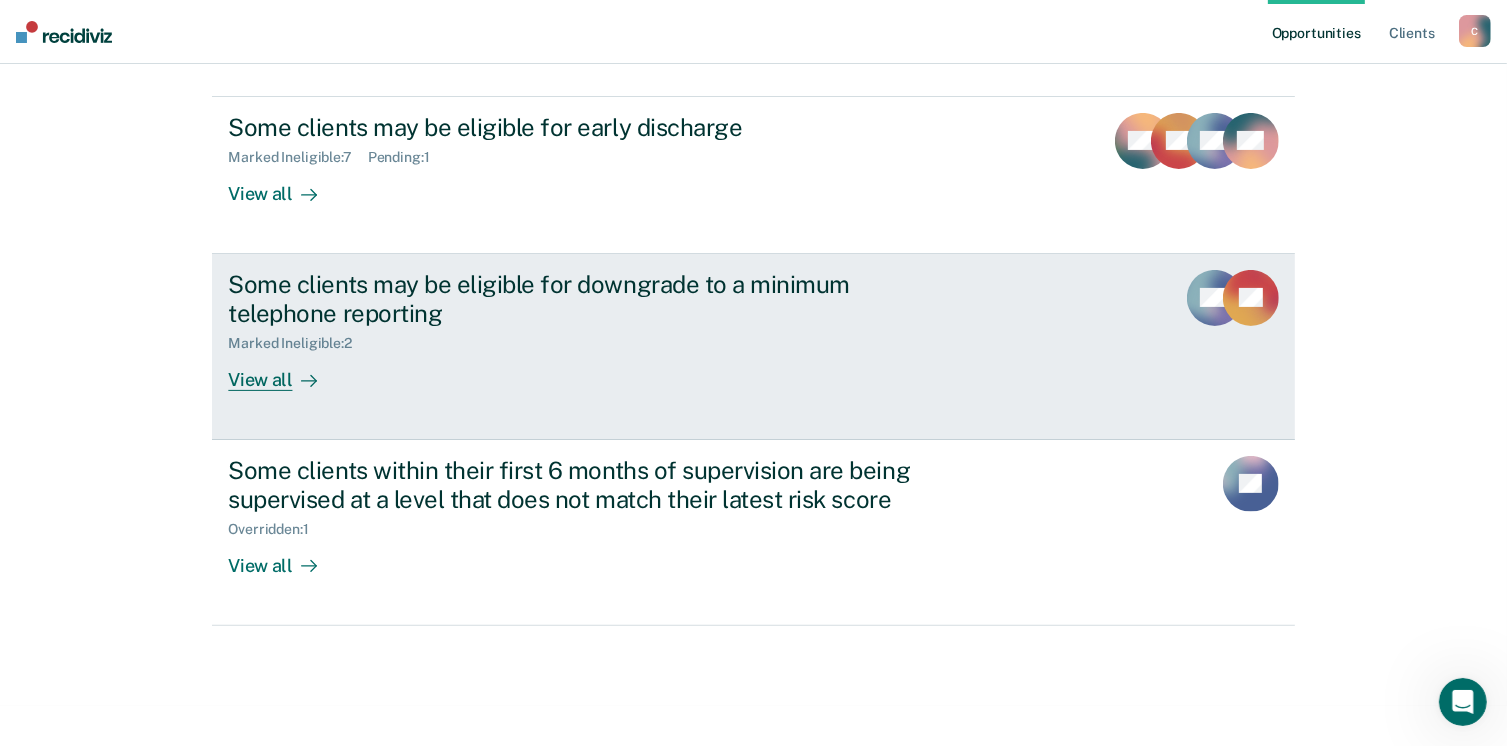 click at bounding box center [305, 379] 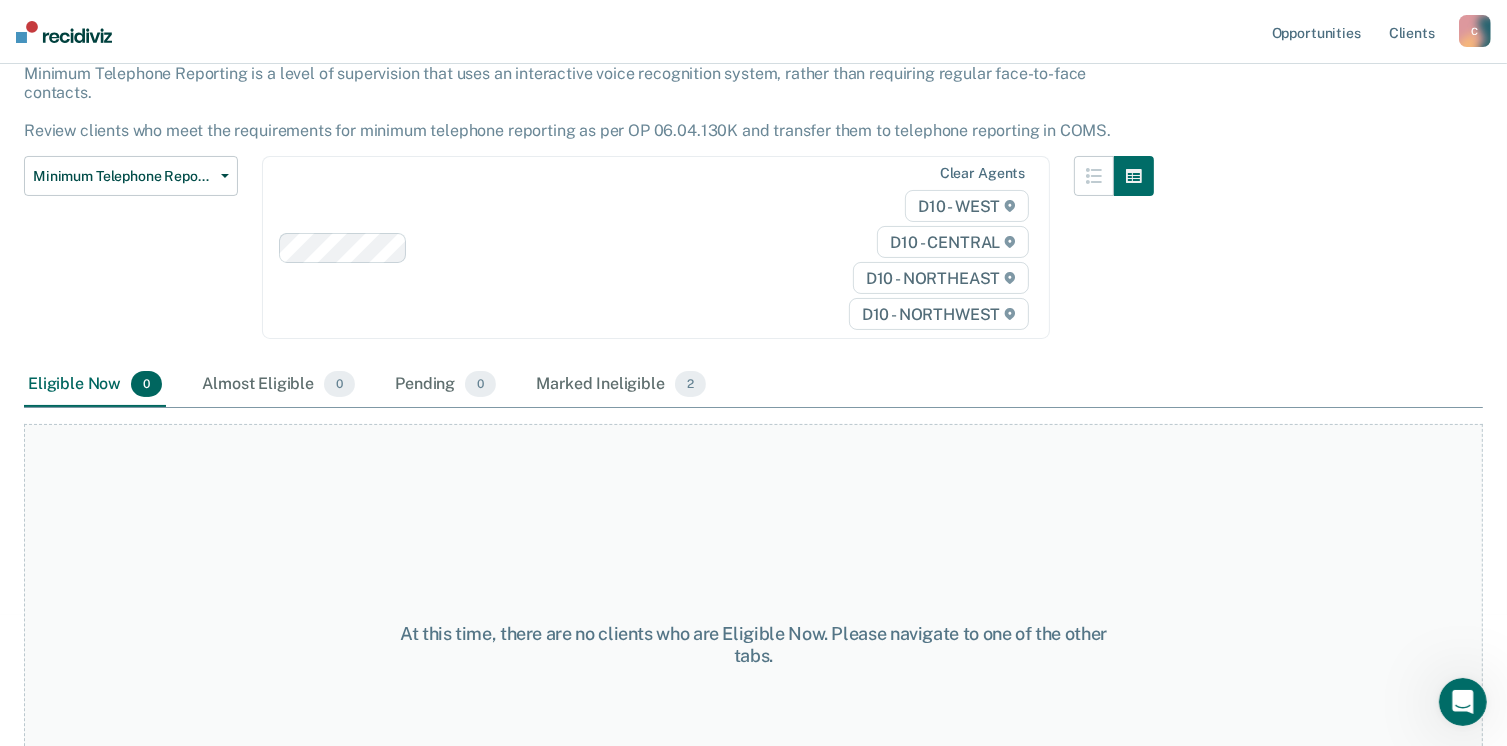 scroll, scrollTop: 0, scrollLeft: 0, axis: both 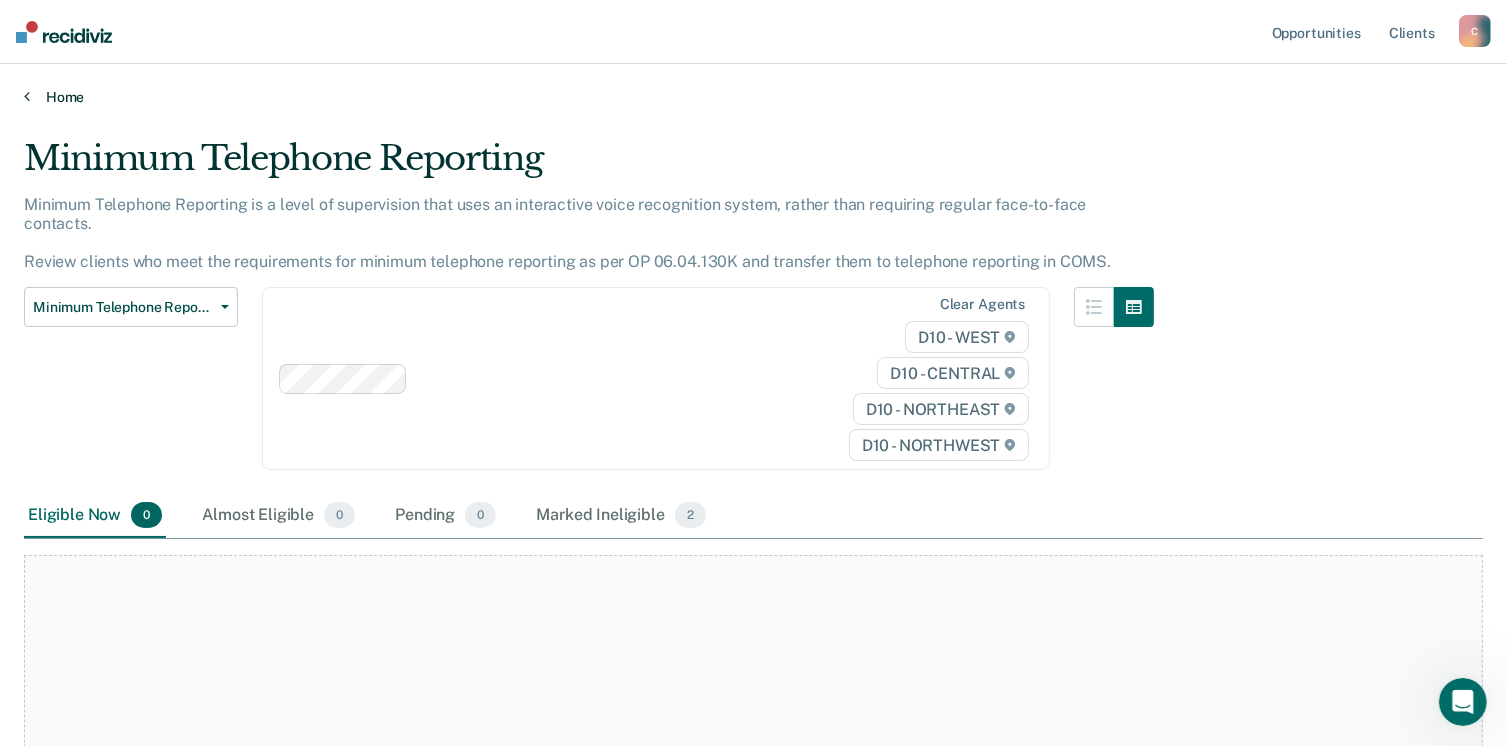 click on "Home" at bounding box center [753, 85] 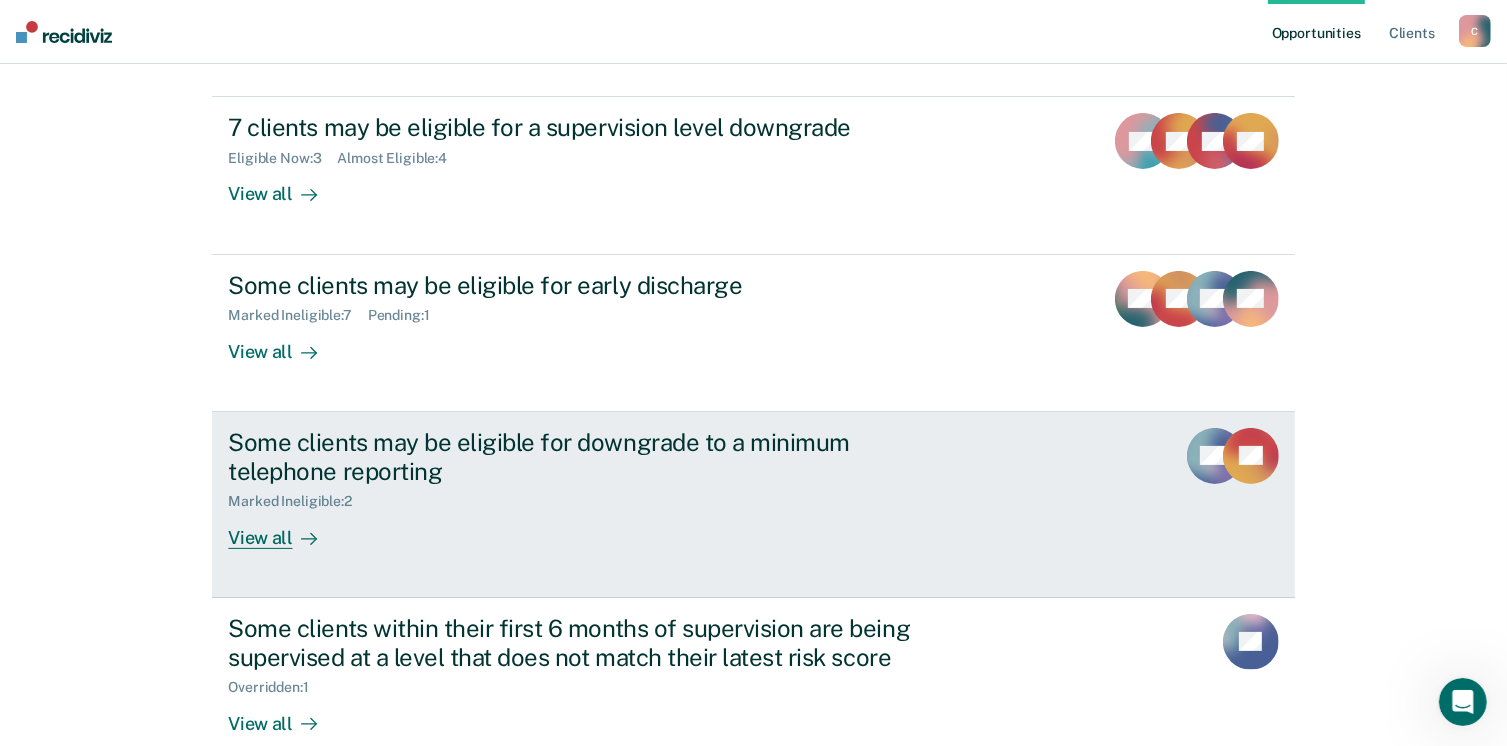 scroll, scrollTop: 458, scrollLeft: 0, axis: vertical 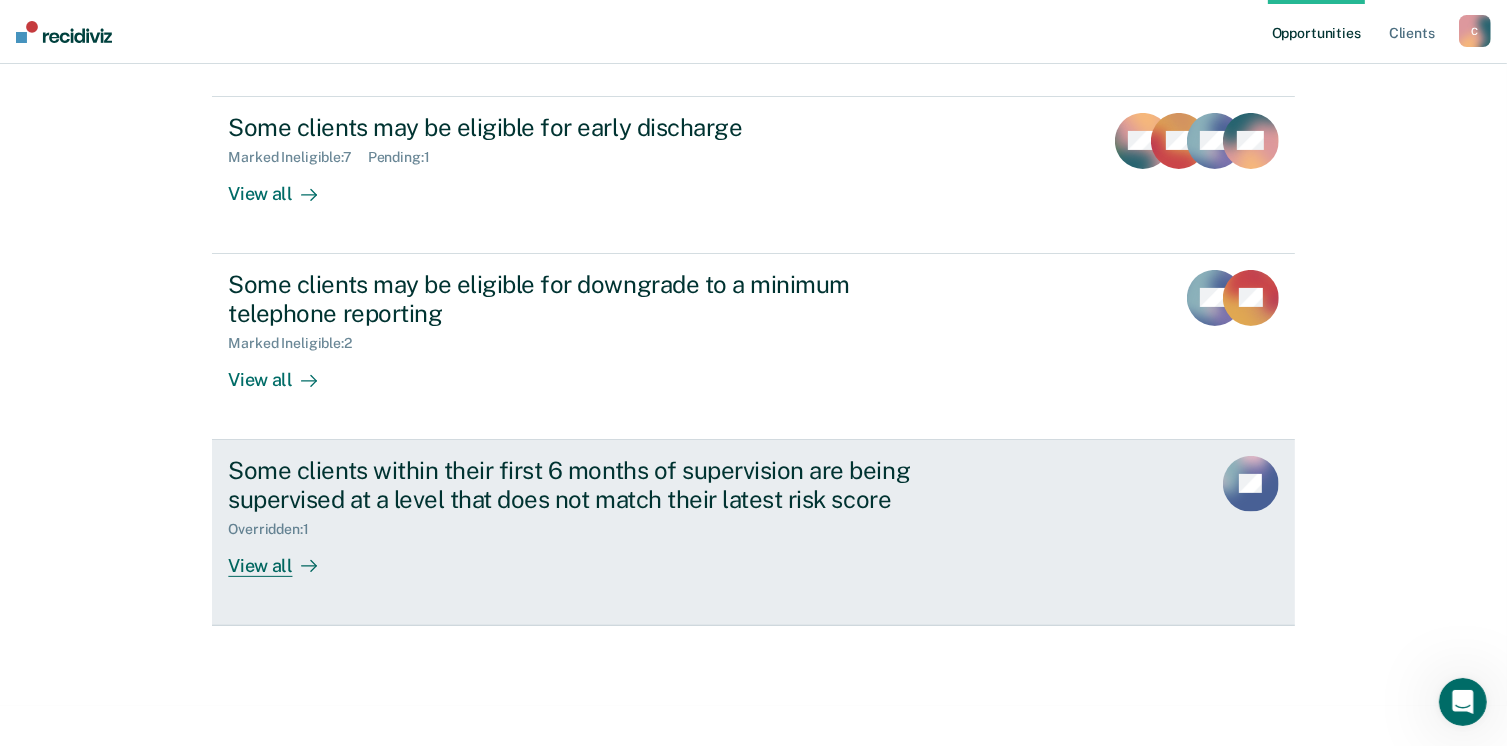 click on "View all" at bounding box center (284, 557) 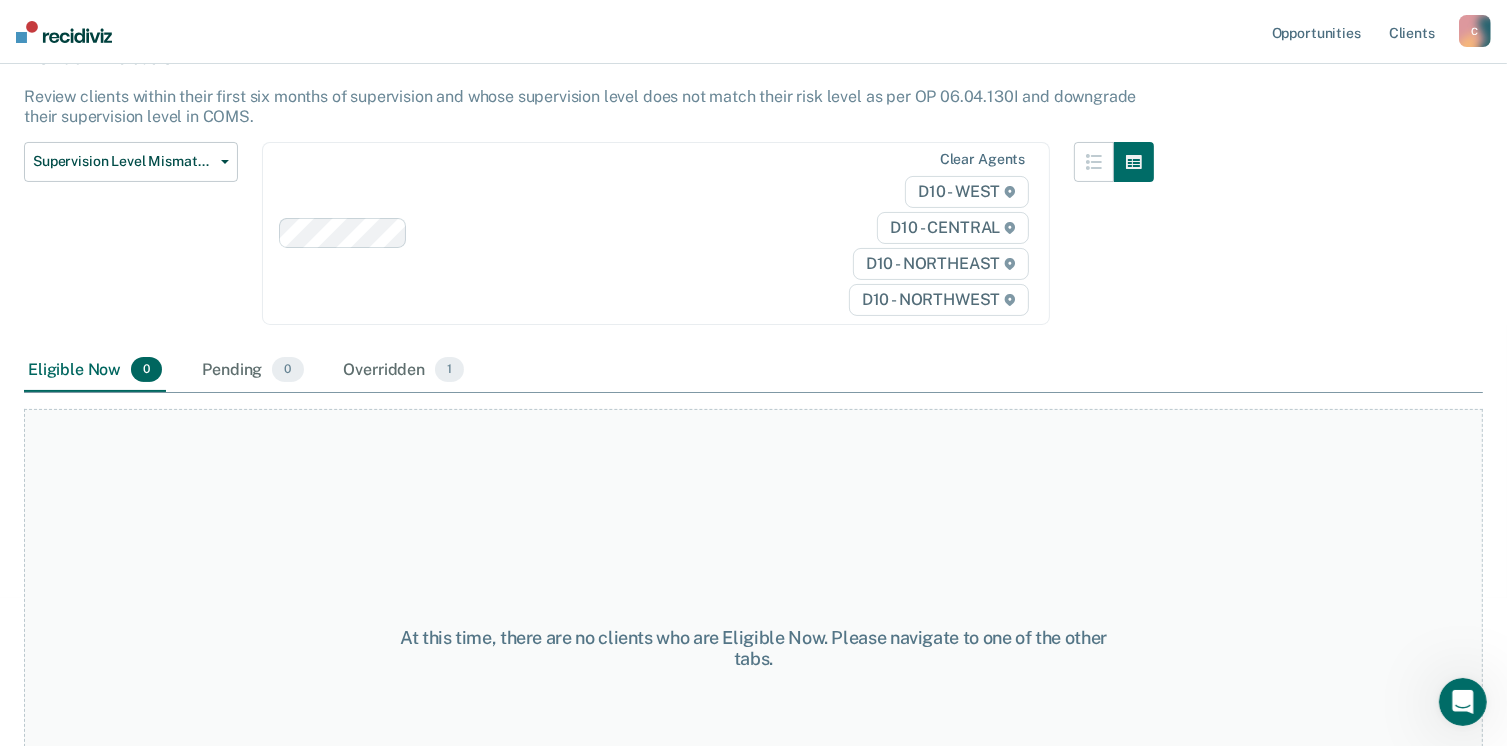 scroll, scrollTop: 0, scrollLeft: 0, axis: both 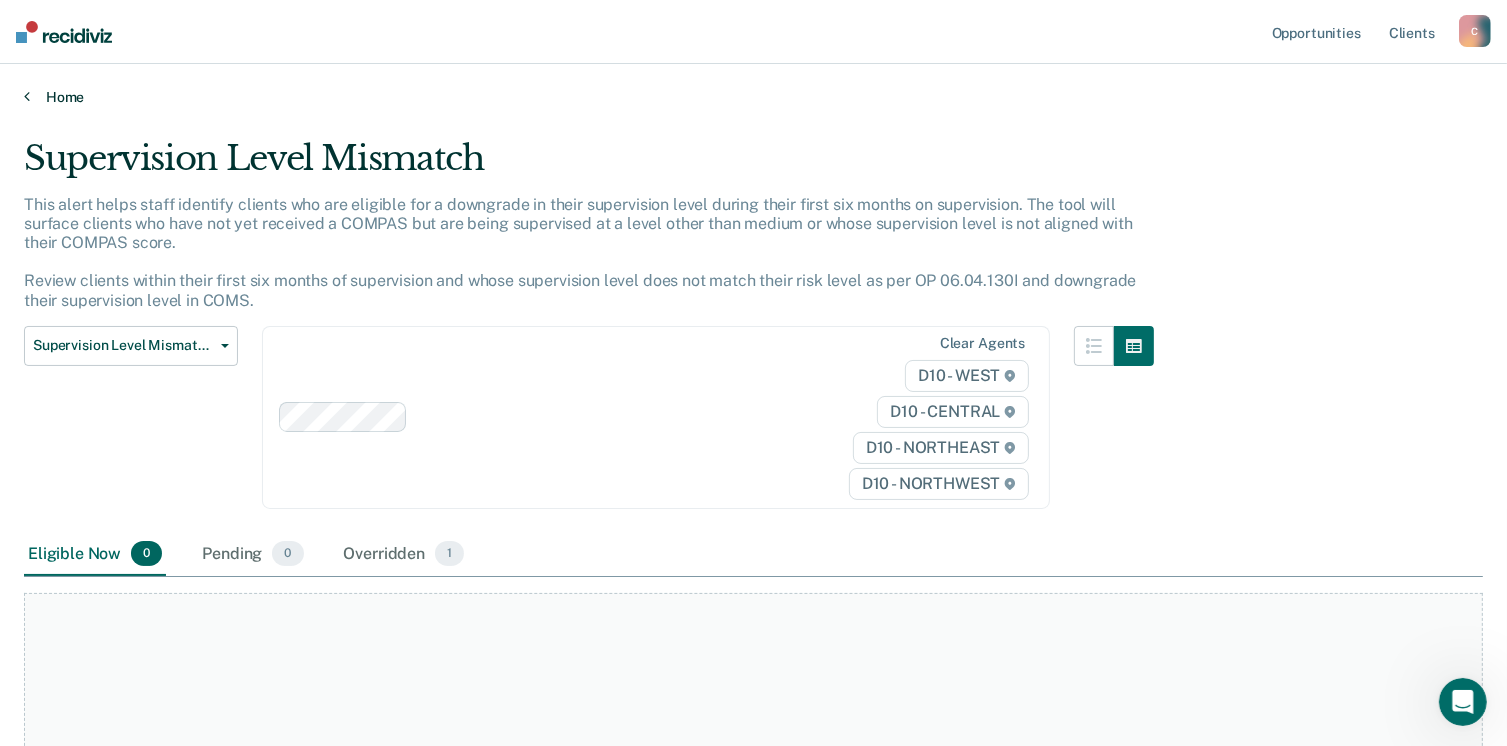 click on "Home" at bounding box center (753, 97) 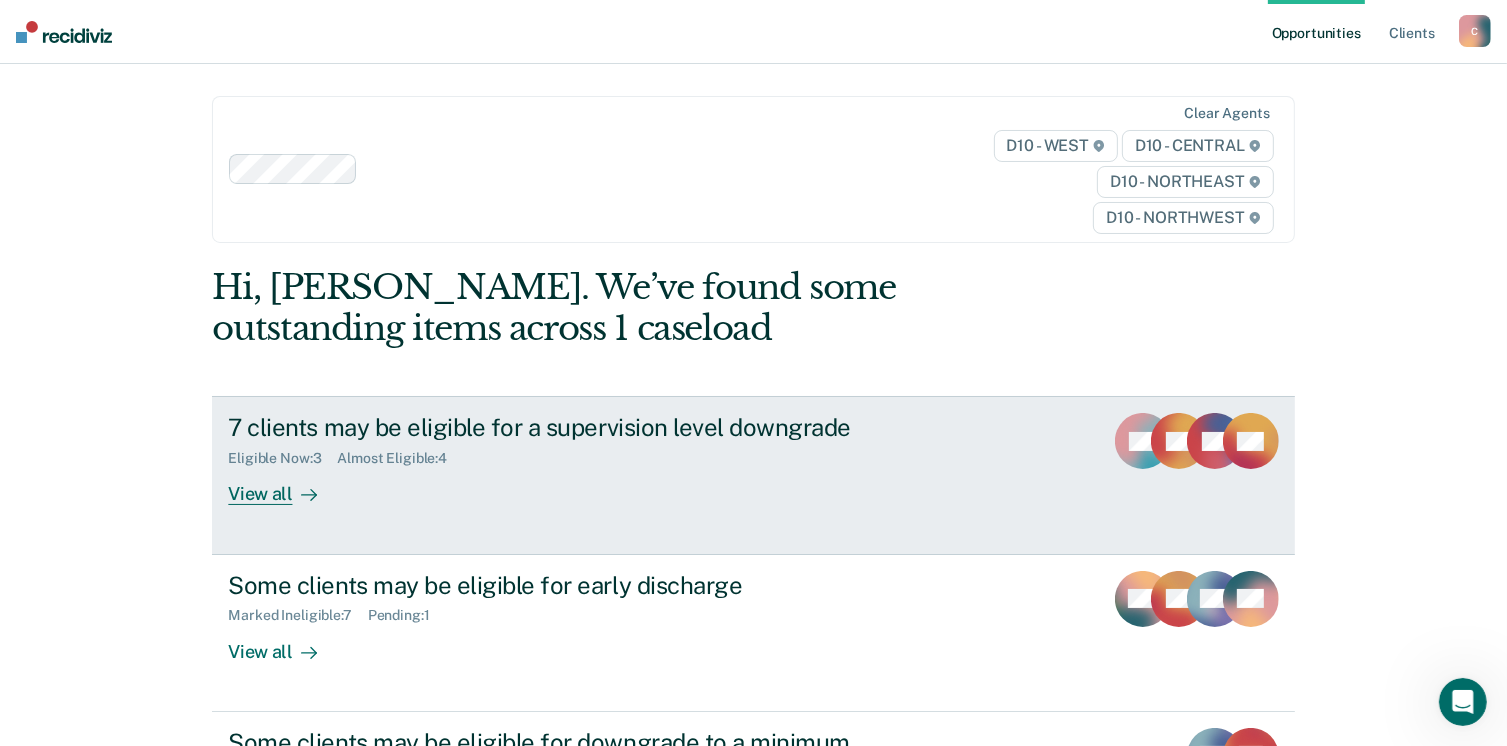 click on "View all" at bounding box center (284, 486) 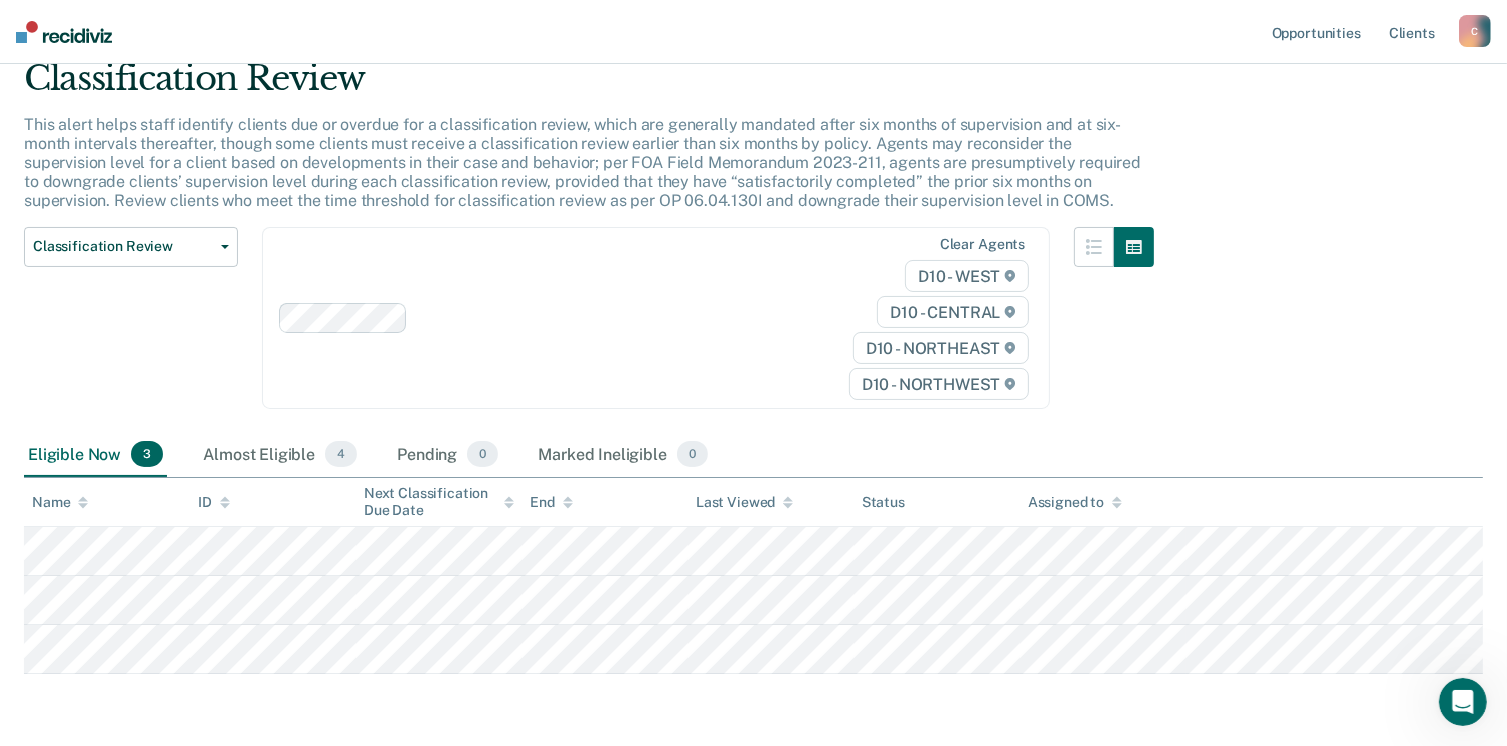 scroll, scrollTop: 149, scrollLeft: 0, axis: vertical 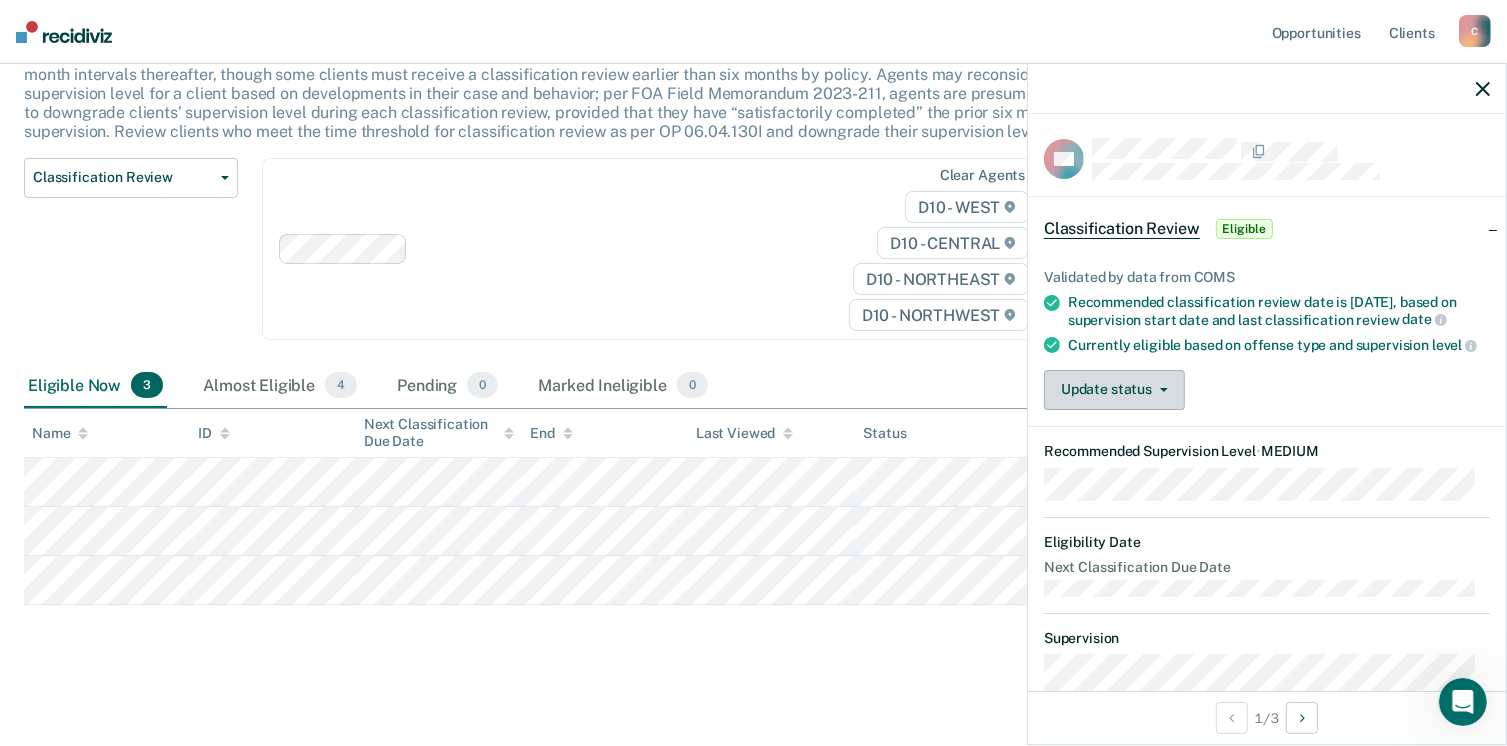 click on "Update status" at bounding box center (1114, 390) 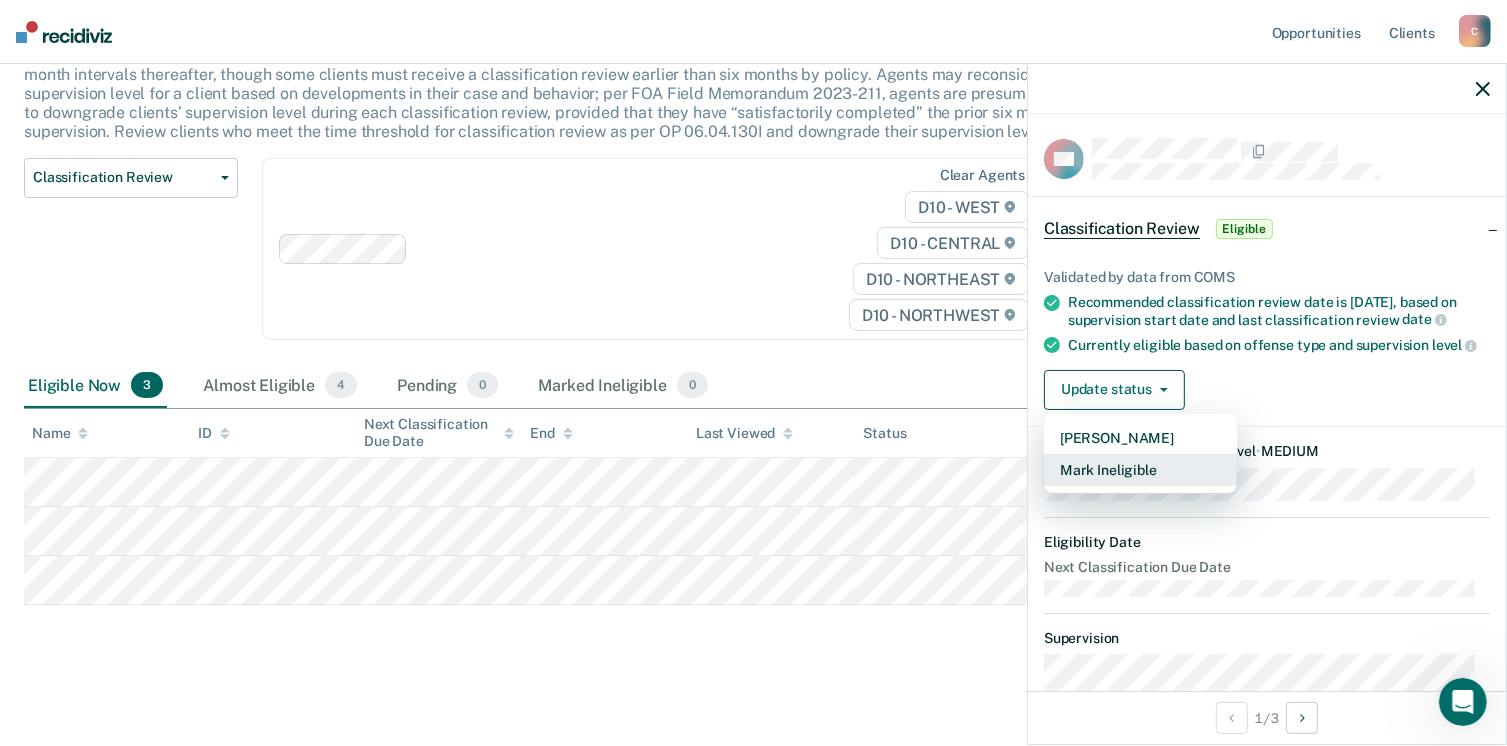 click on "Mark Ineligible" at bounding box center [1140, 470] 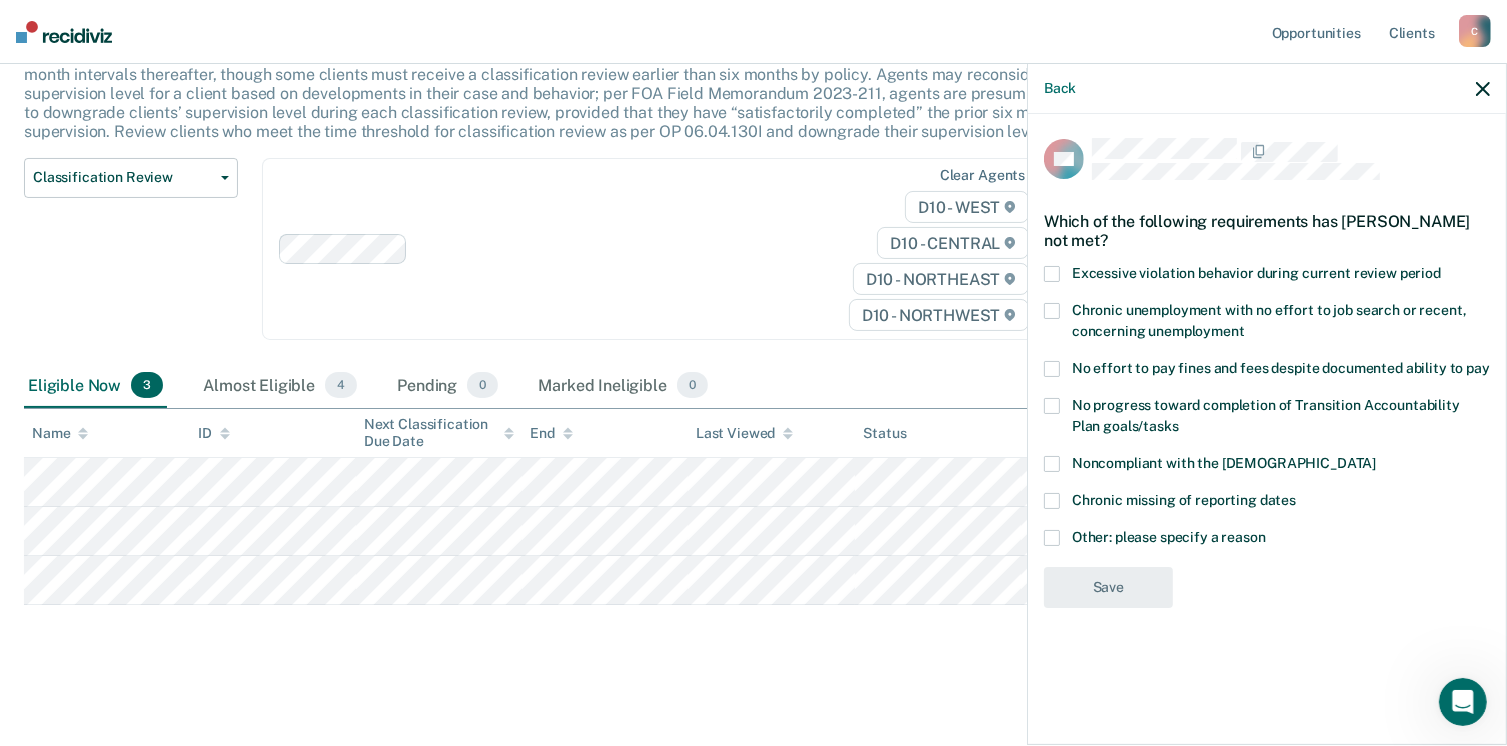 click at bounding box center (1052, 464) 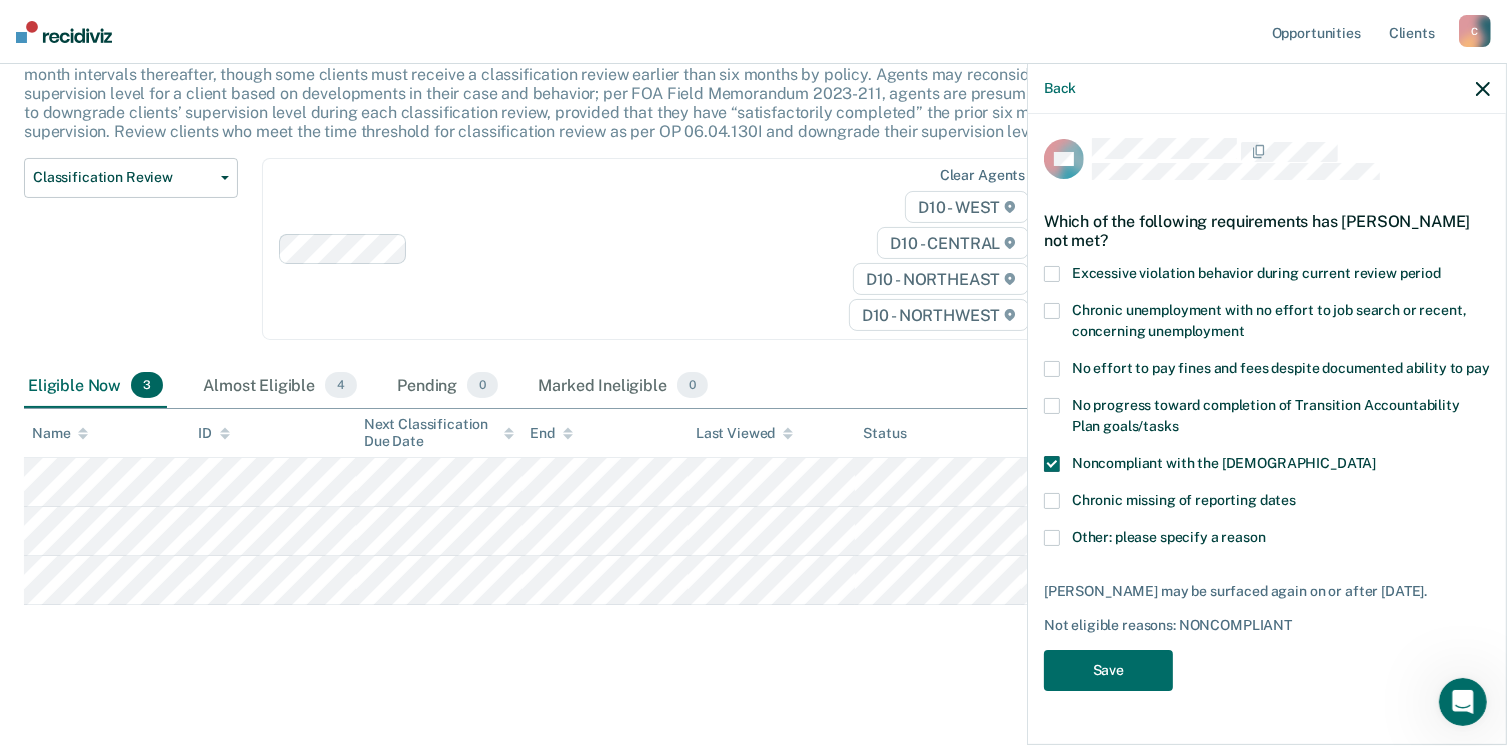 click at bounding box center (1052, 369) 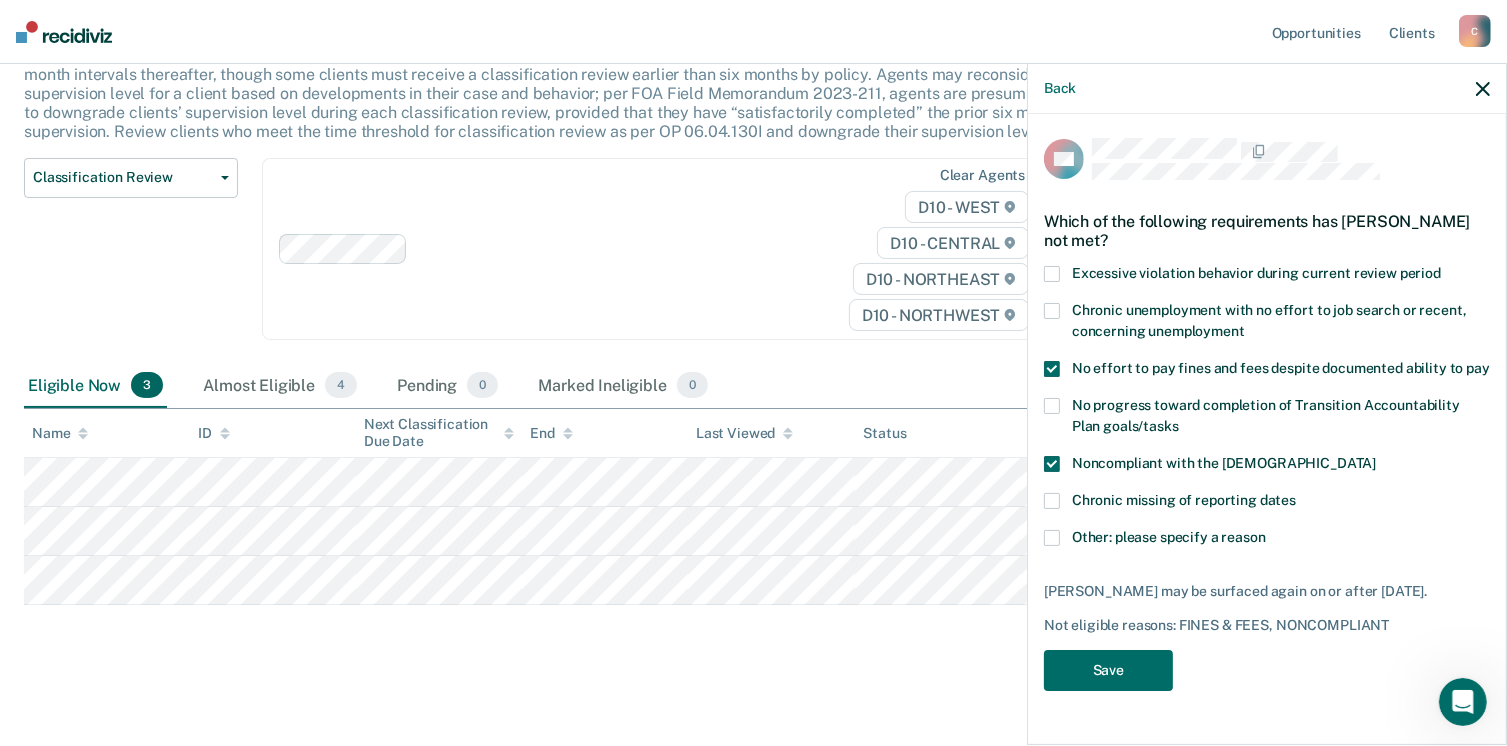 click at bounding box center (1052, 538) 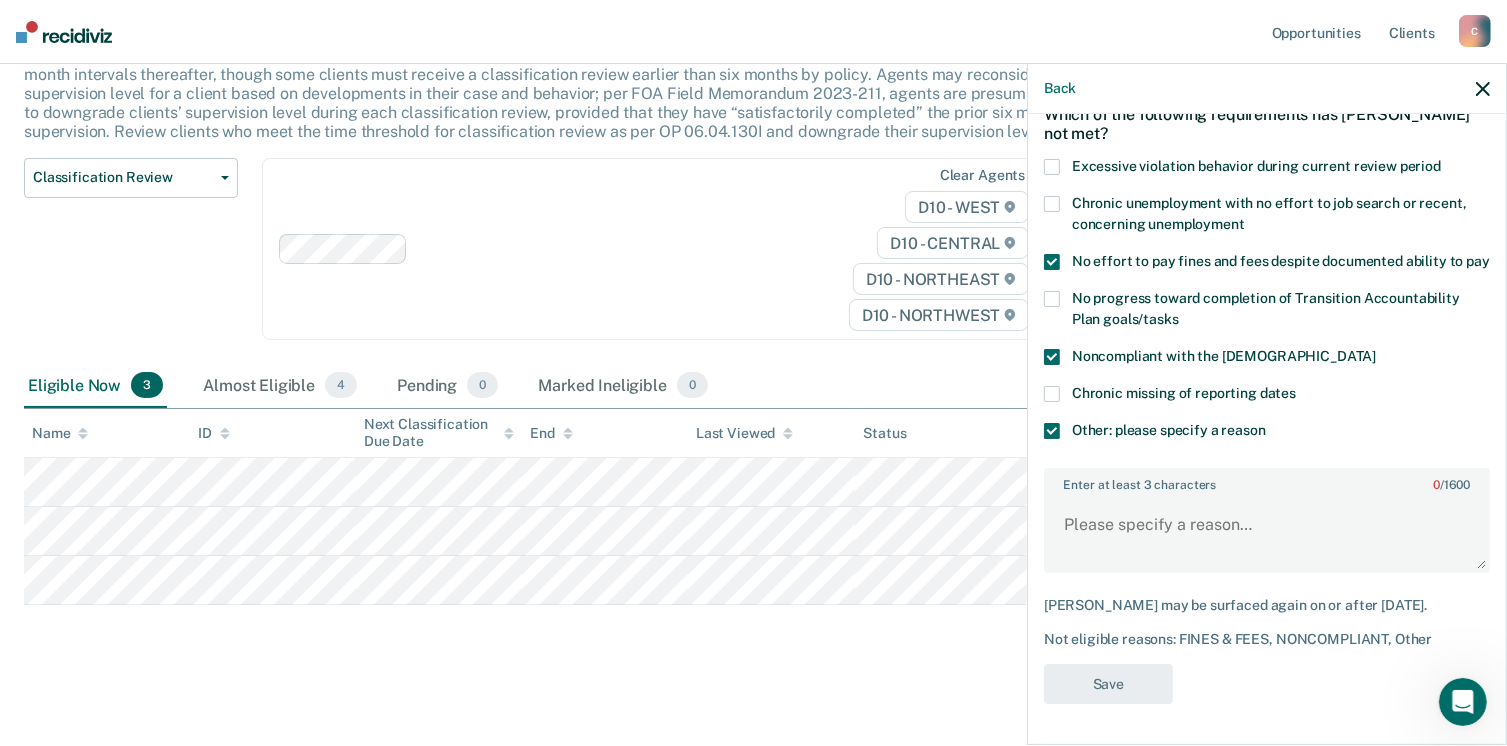 scroll, scrollTop: 140, scrollLeft: 0, axis: vertical 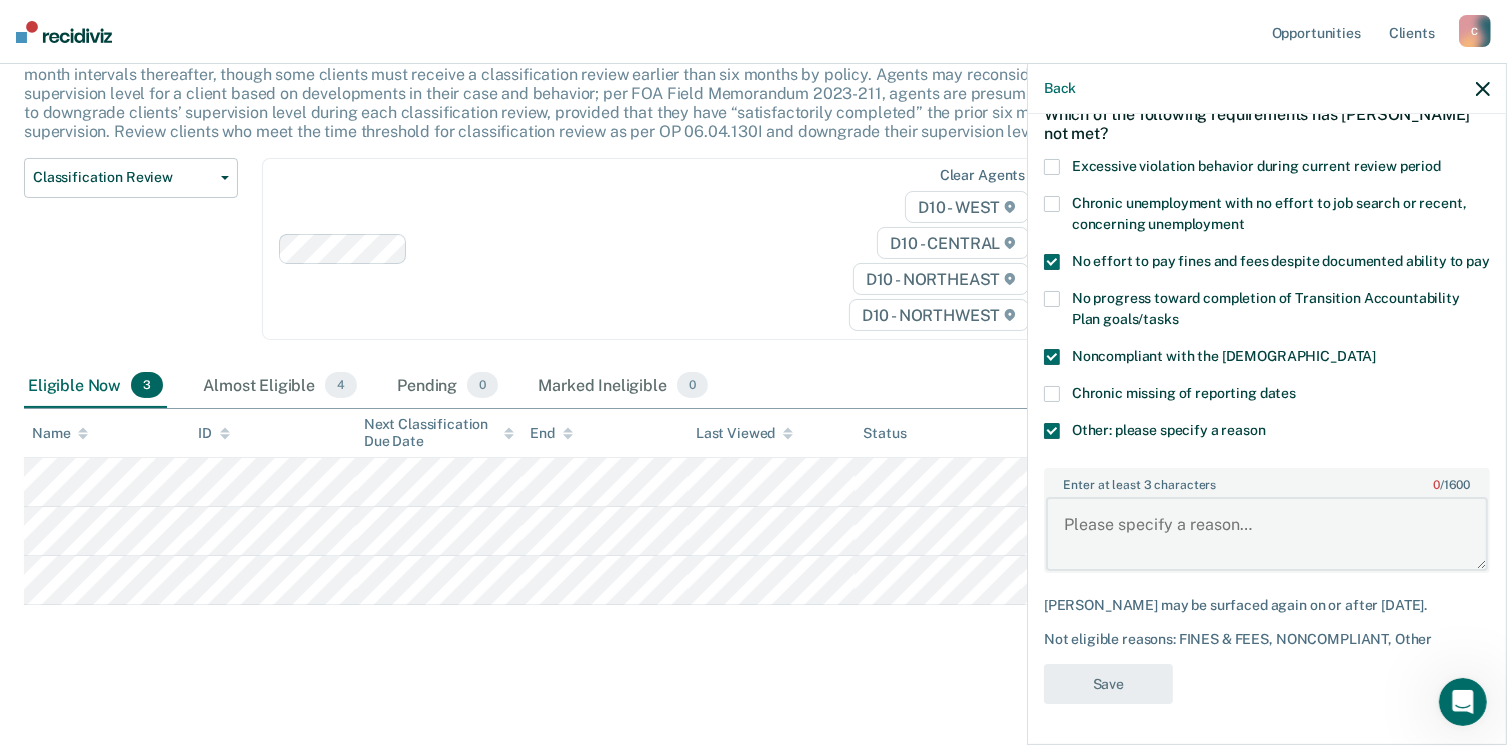 click on "Enter at least 3 characters 0  /  1600" at bounding box center (1267, 534) 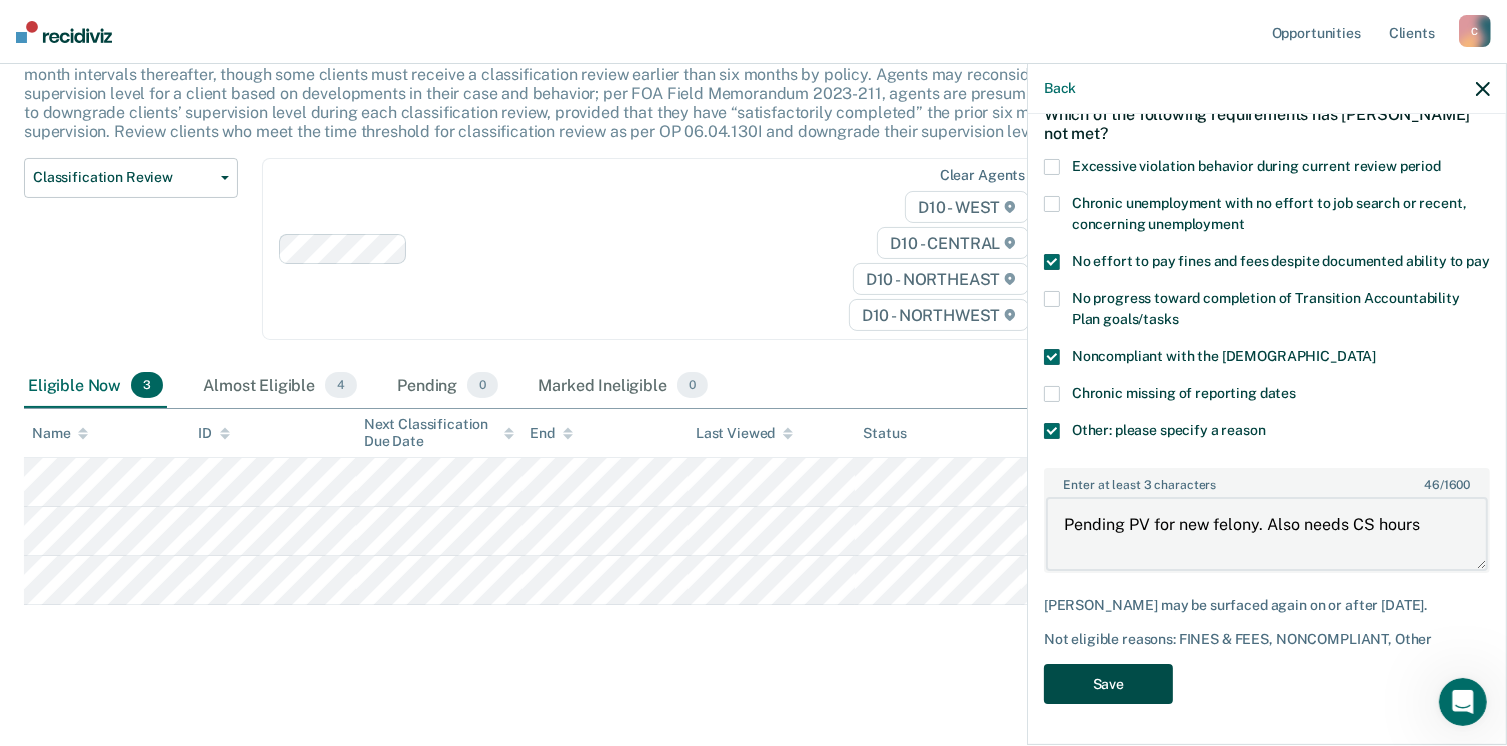 type on "Pending PV for new felony. Also needs CS hours" 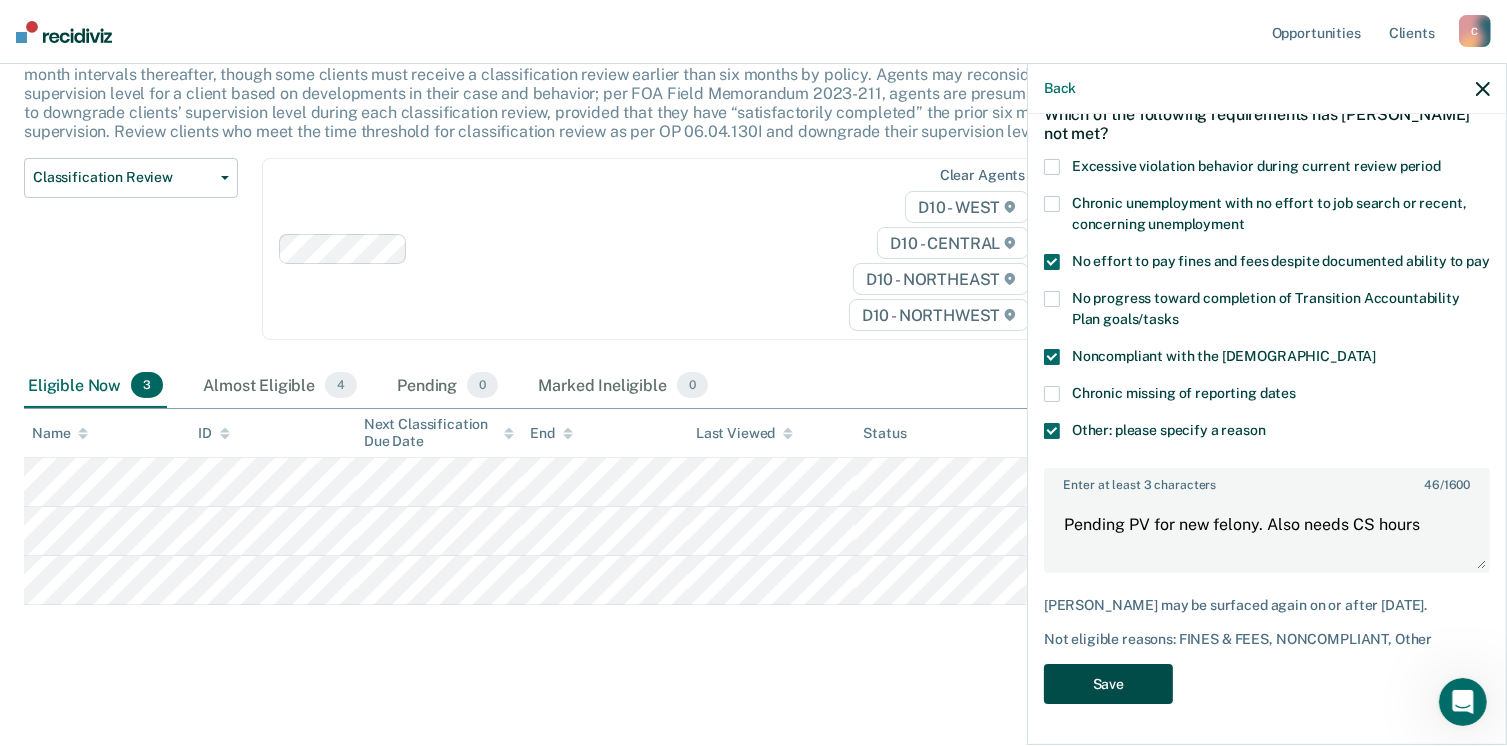 click on "Save" at bounding box center (1108, 684) 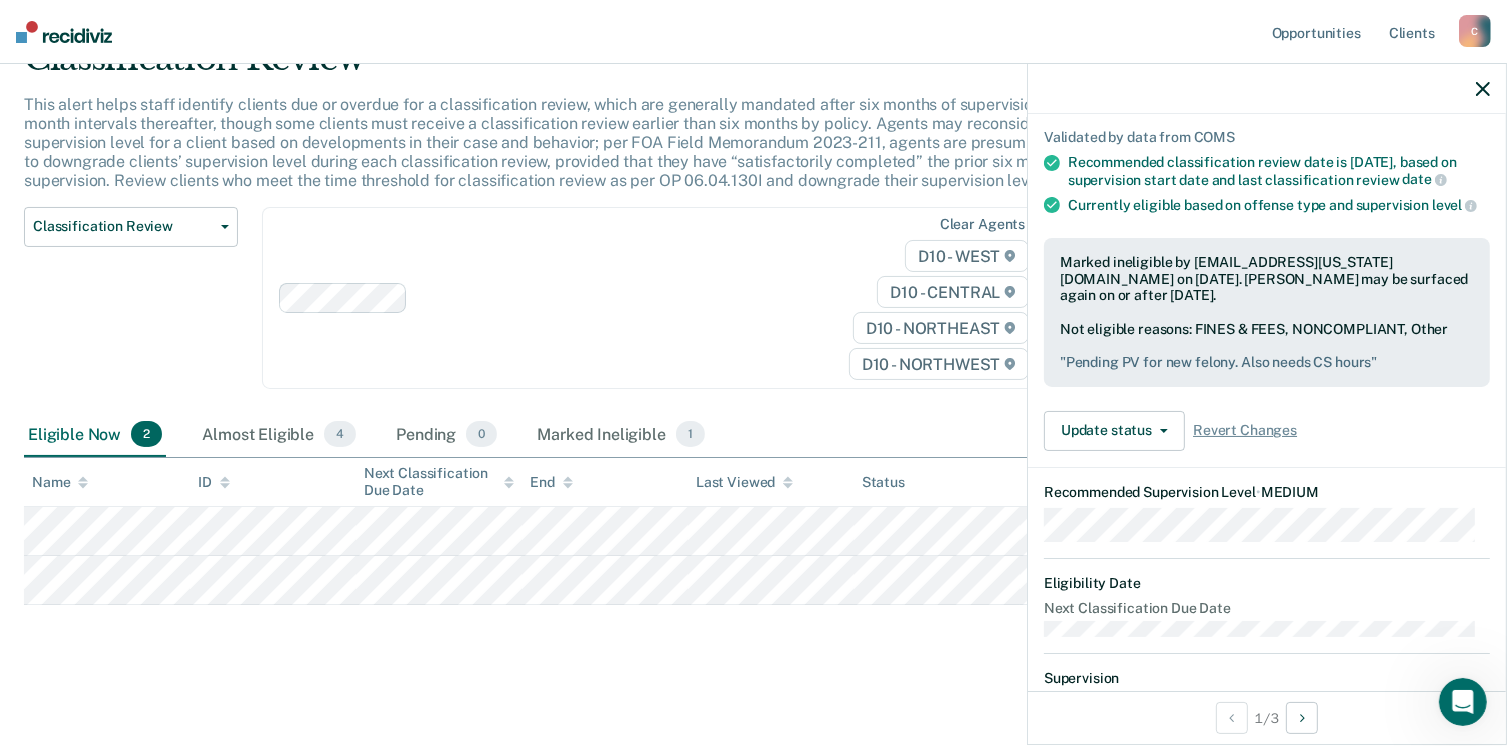 click at bounding box center (1267, 89) 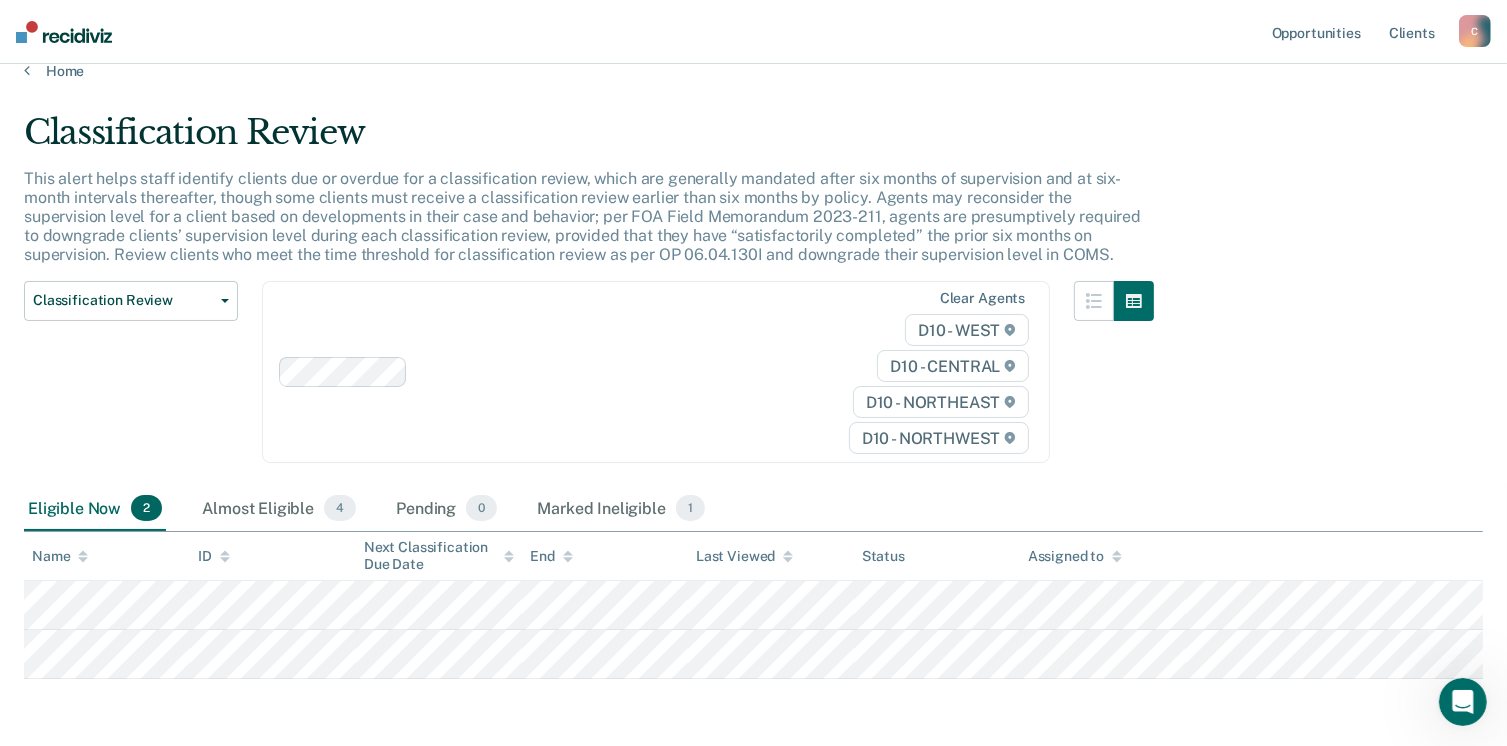 scroll, scrollTop: 100, scrollLeft: 0, axis: vertical 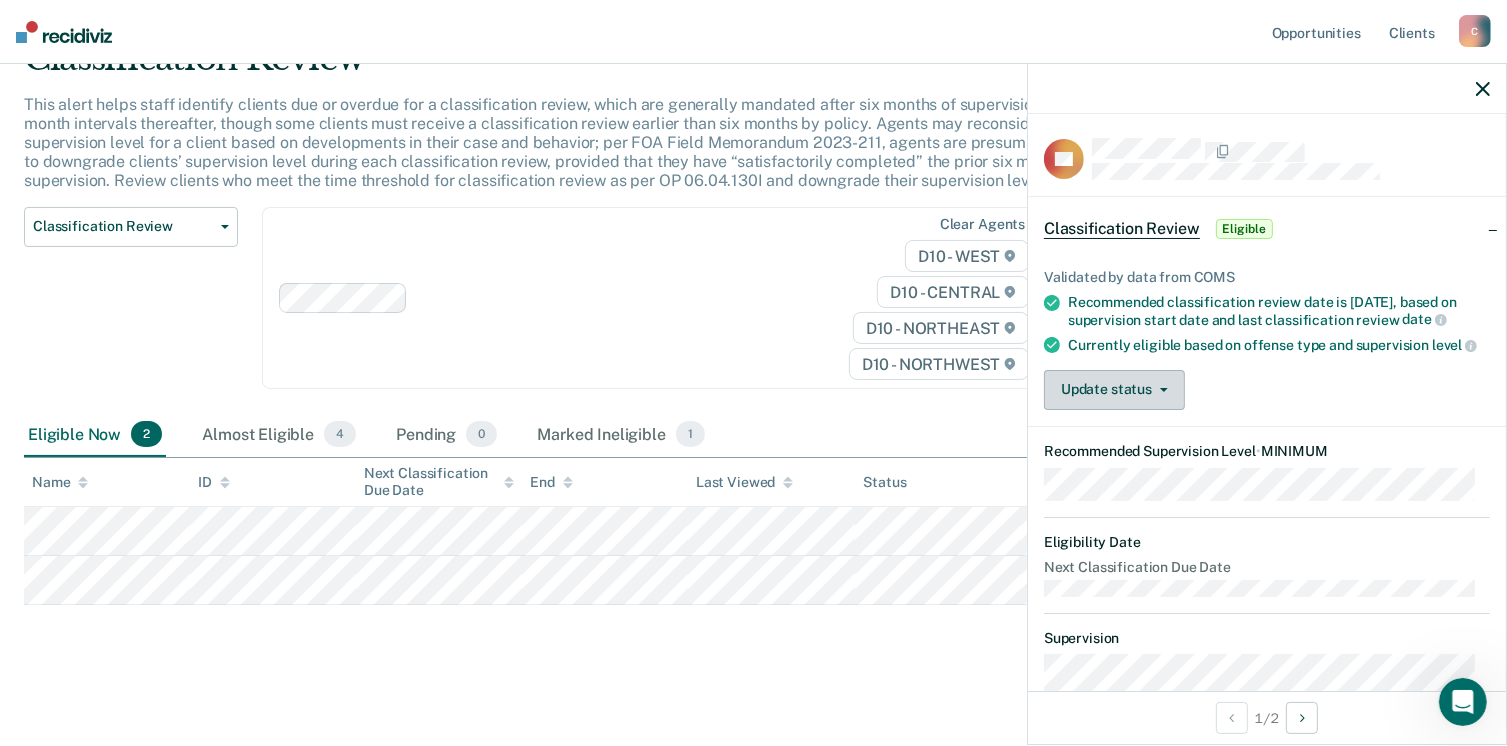 click on "Update status" at bounding box center (1114, 390) 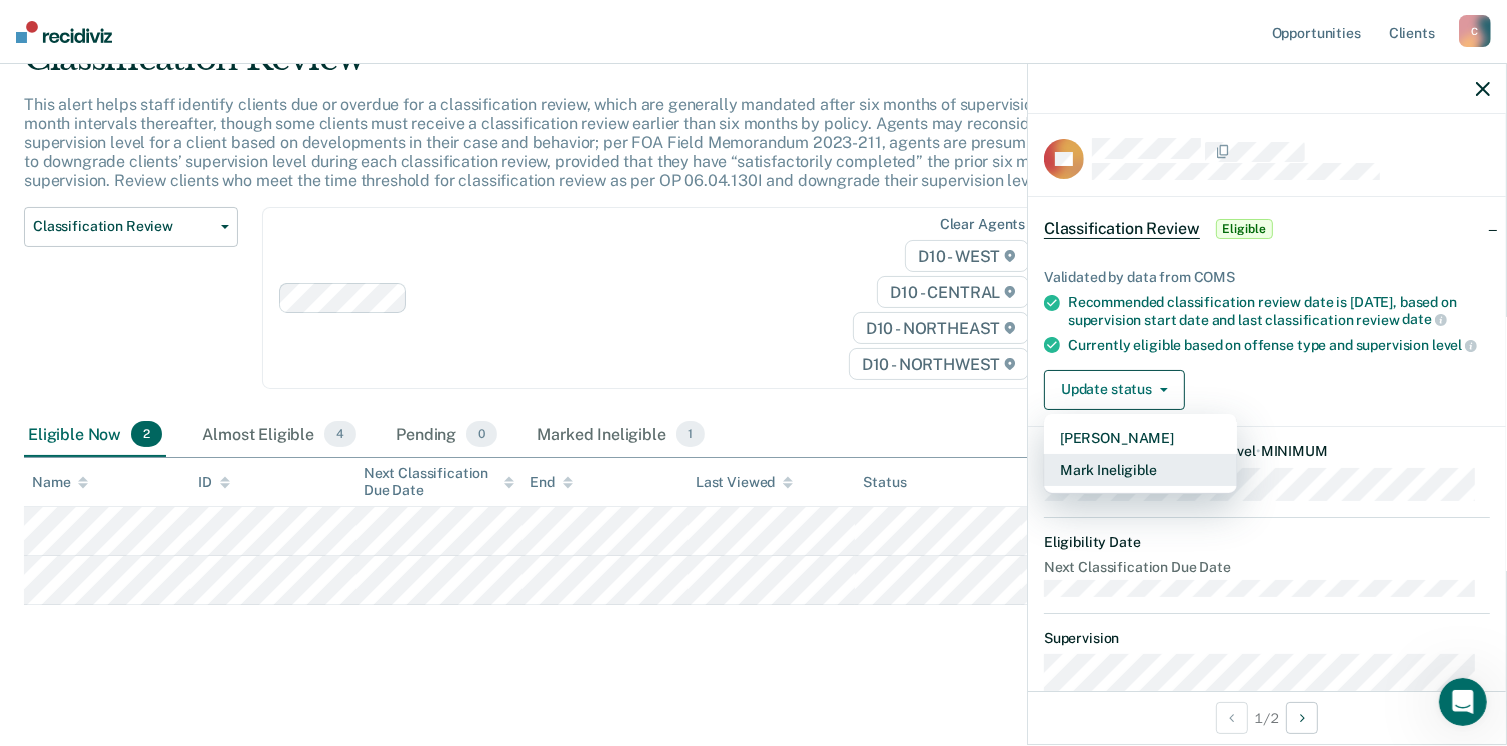 click on "Mark Ineligible" at bounding box center [1140, 470] 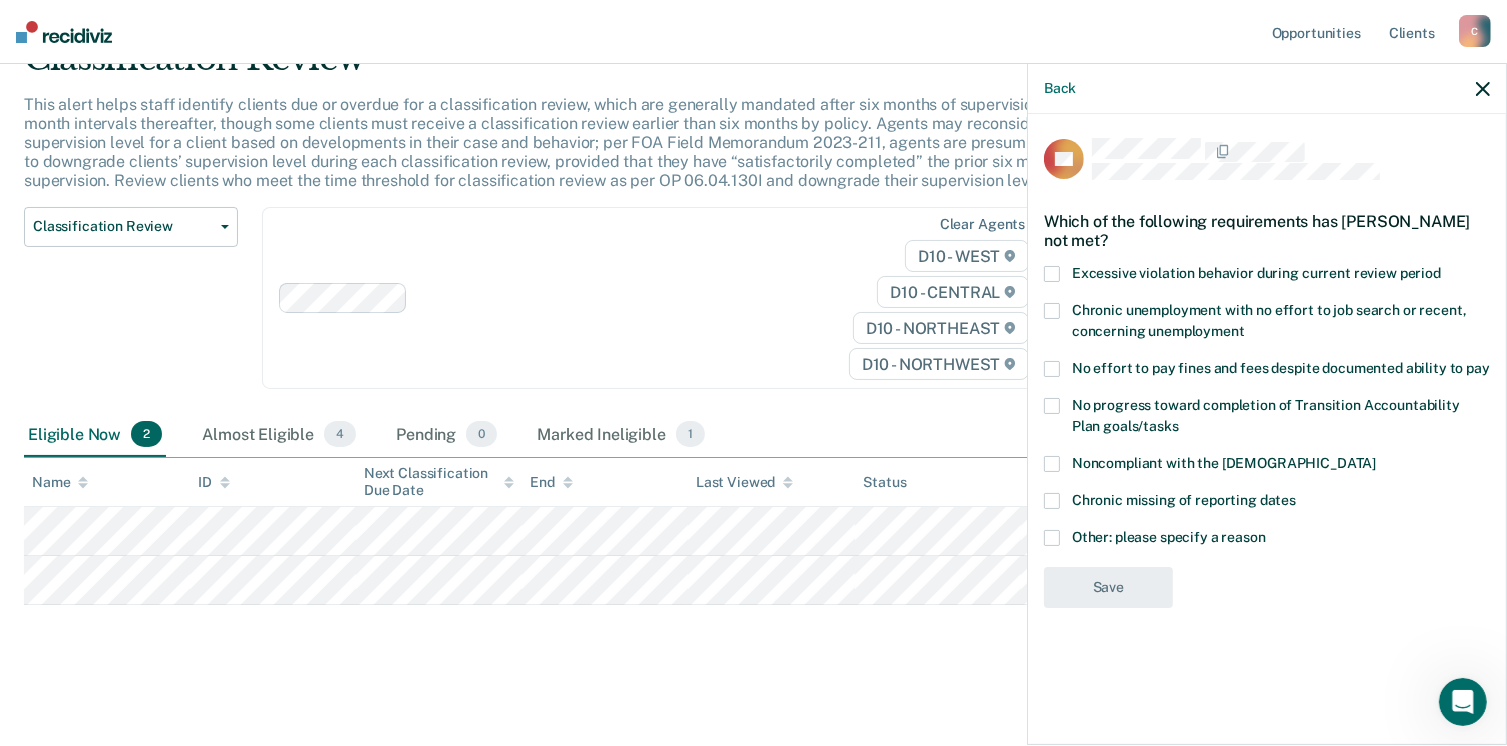 click at bounding box center [1052, 538] 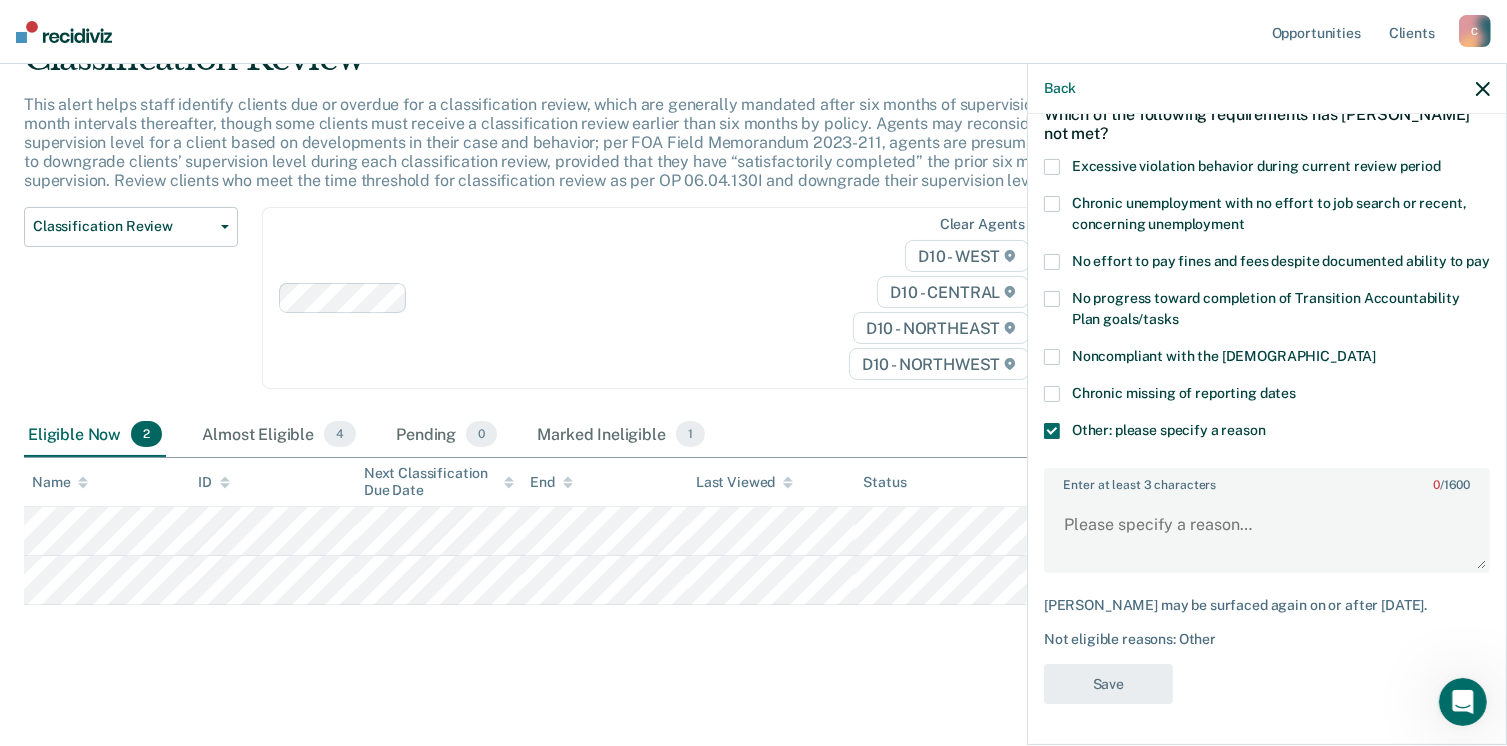 scroll, scrollTop: 123, scrollLeft: 0, axis: vertical 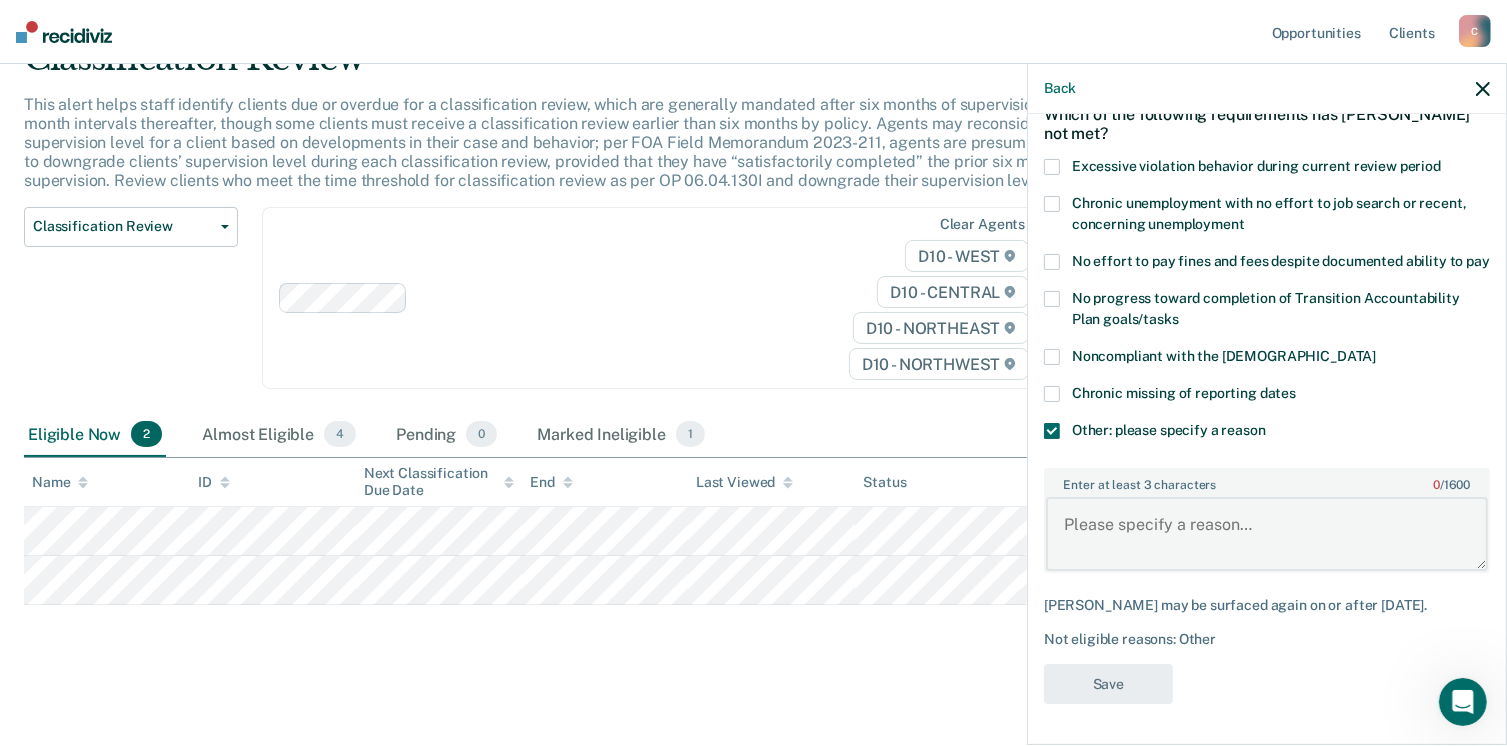 click on "Enter at least 3 characters 0  /  1600" at bounding box center (1267, 534) 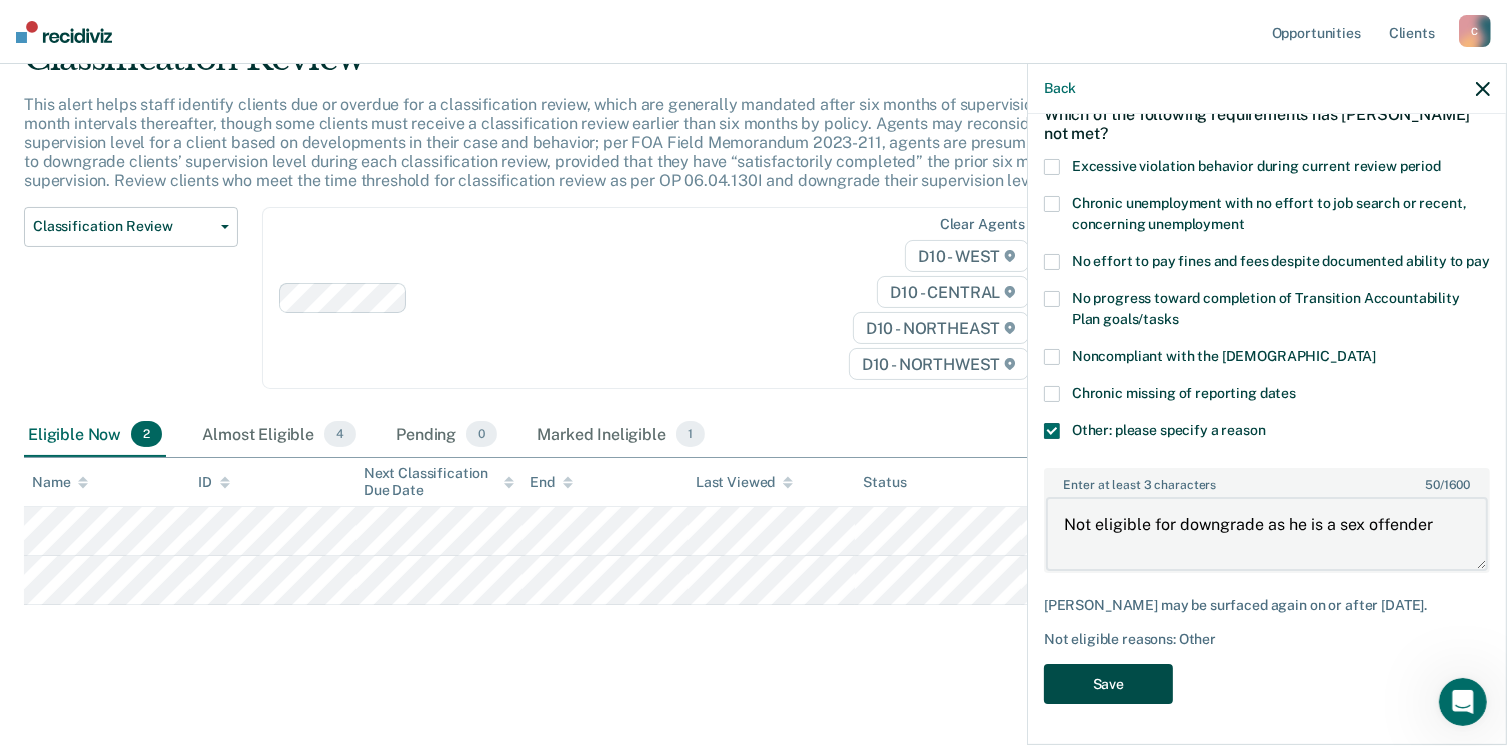 type on "Not eligible for downgrade as he is a sex offender" 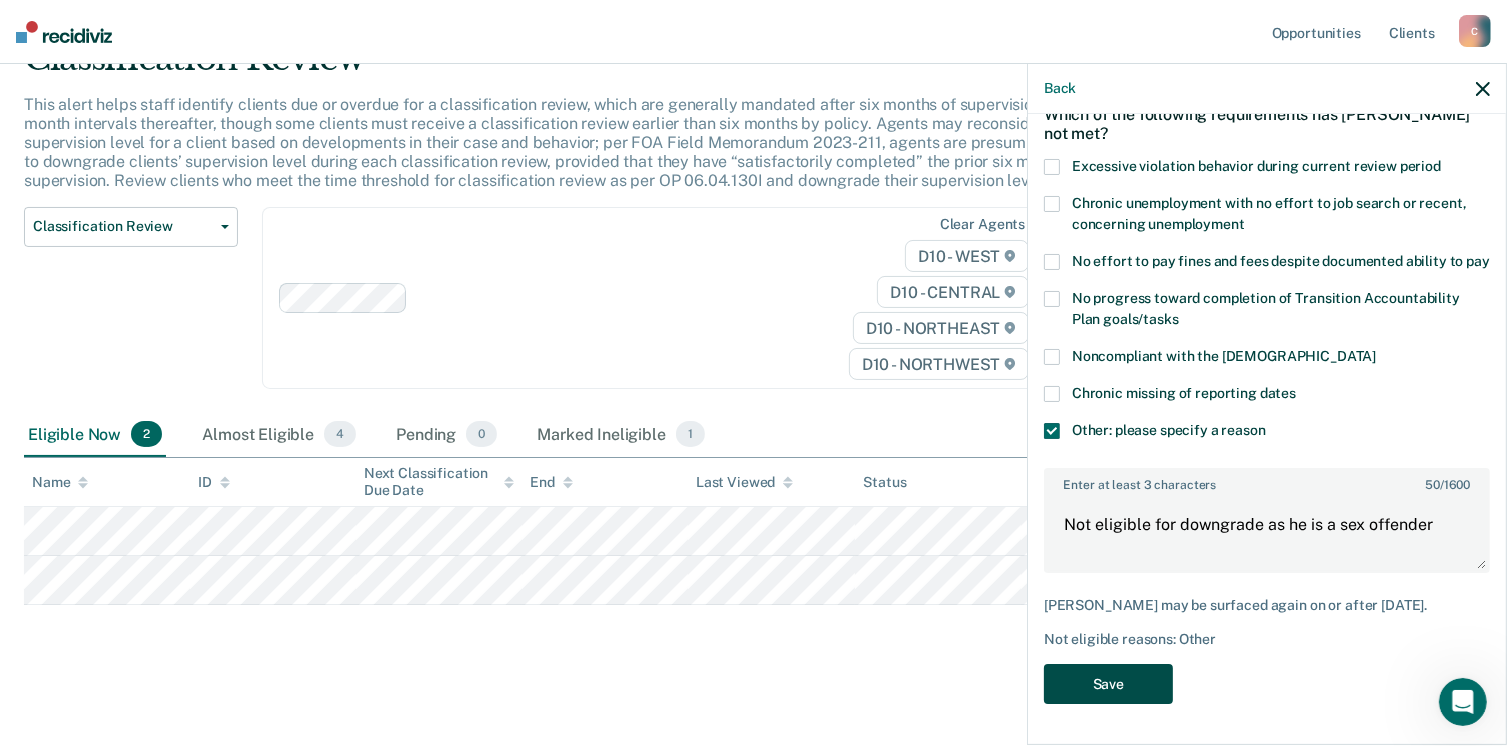 click on "Save" at bounding box center (1108, 684) 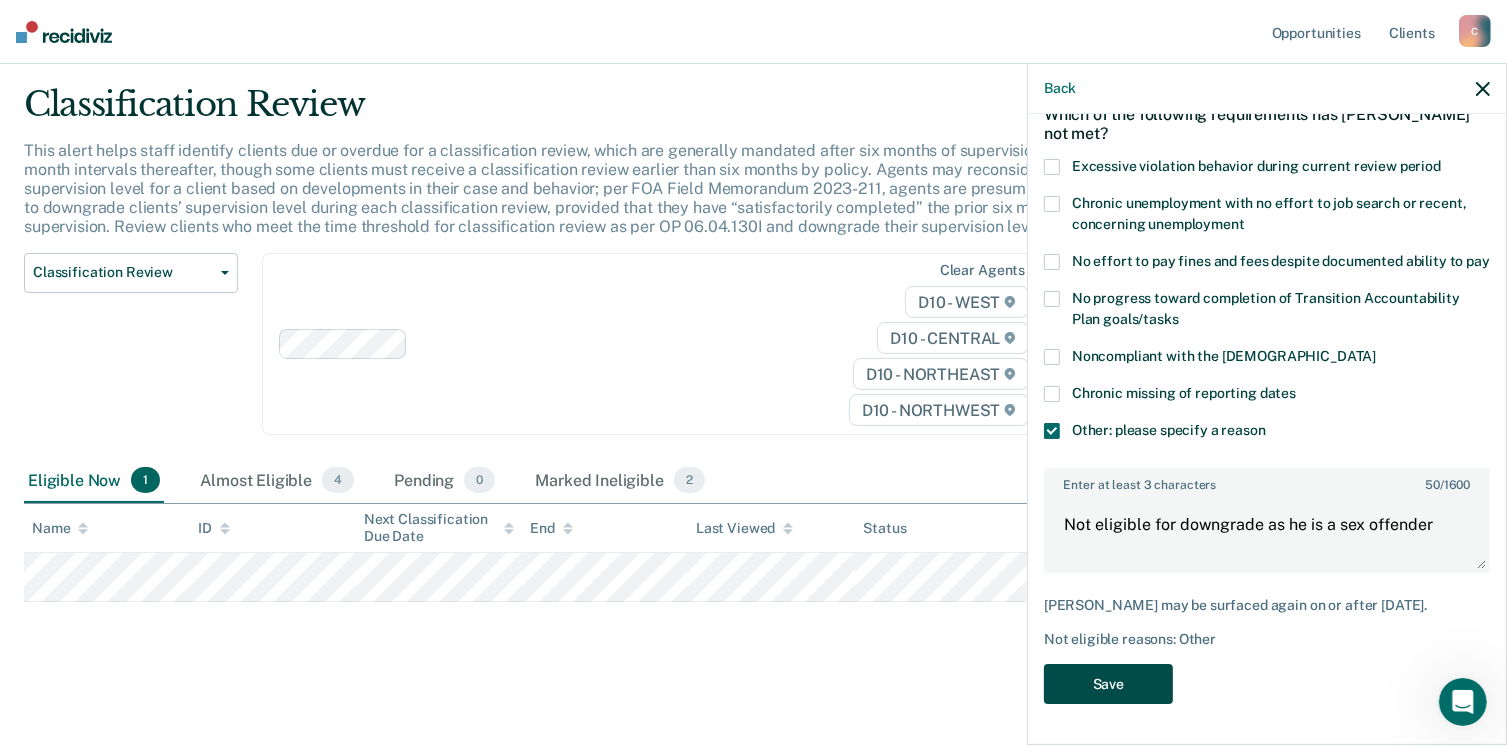 scroll, scrollTop: 52, scrollLeft: 0, axis: vertical 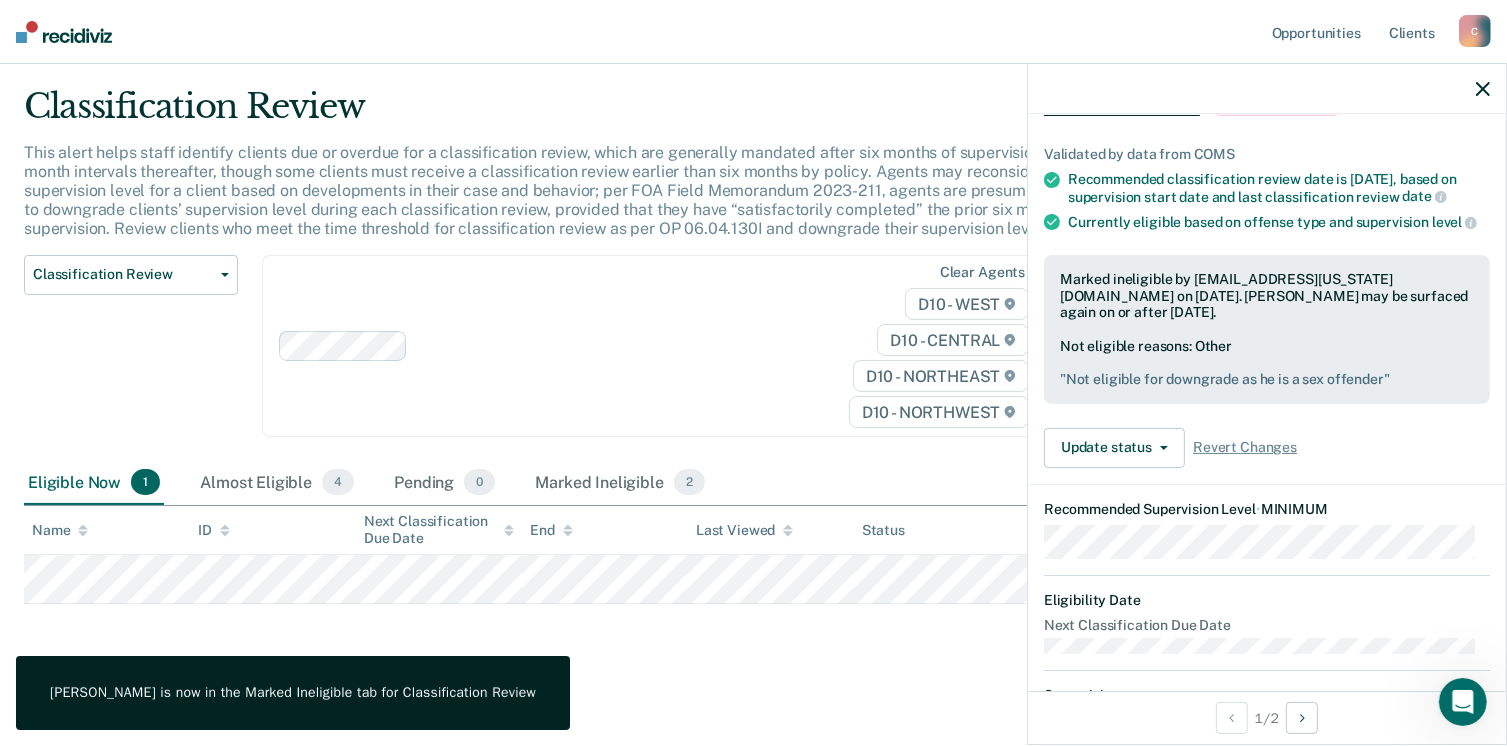 click 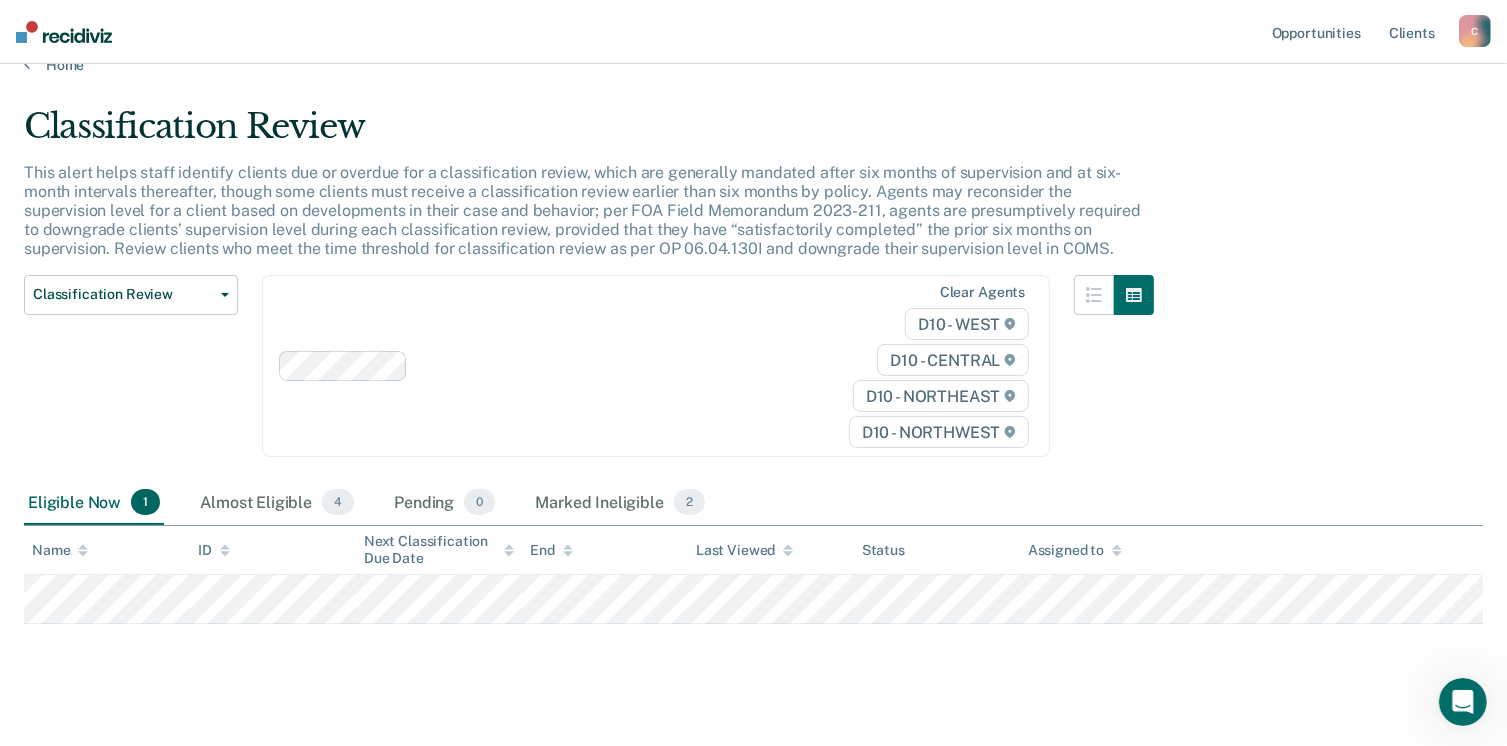 scroll, scrollTop: 0, scrollLeft: 0, axis: both 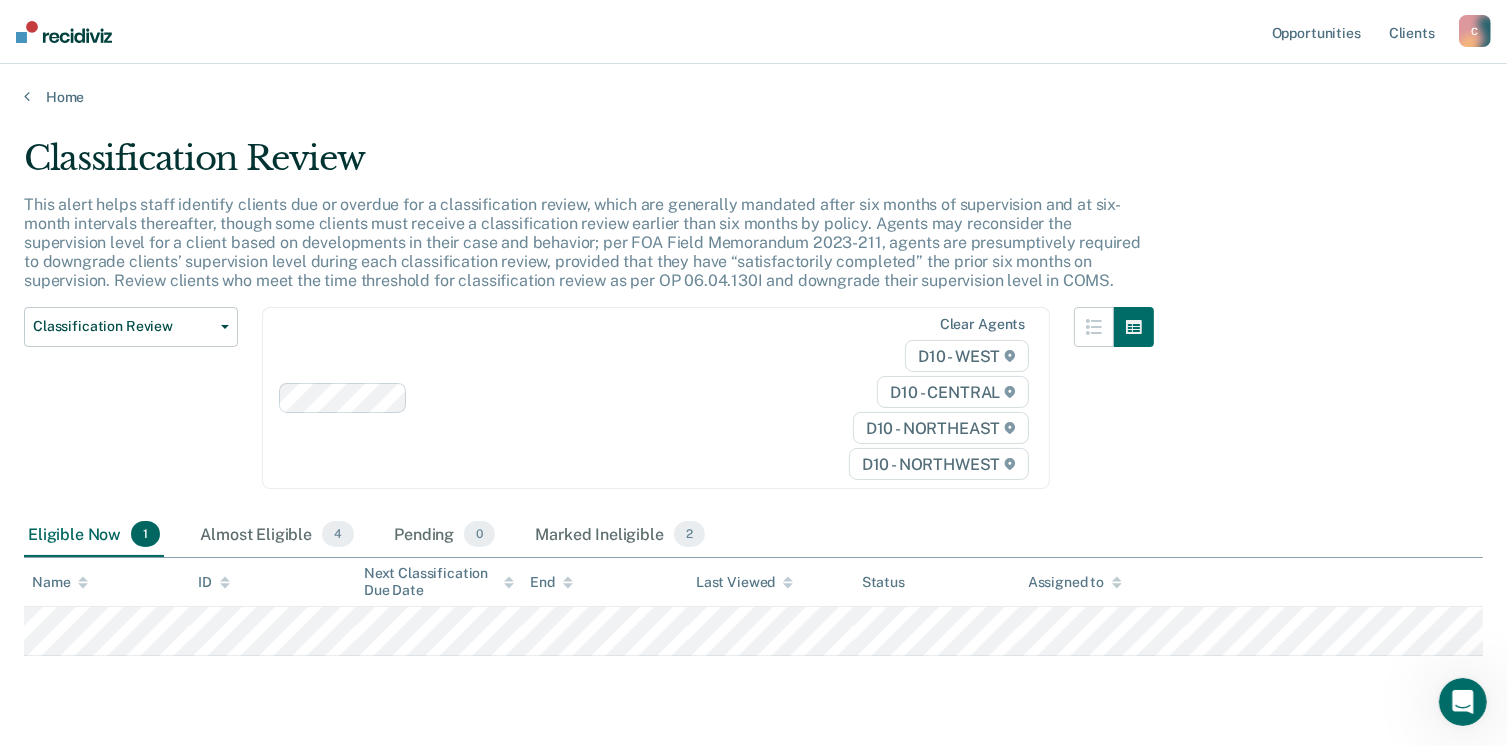 click on "Classification Review   This alert helps staff identify clients due or overdue for a classification review, which are generally mandated after six months of supervision and at six-month intervals thereafter, though some clients must receive a classification review earlier than six months by policy. Agents may reconsider the supervision level for a client based on developments in their case and behavior; per FOA Field Memorandum 2023-211, agents are presumptively required to downgrade clients’ supervision level during each classification review, provided that they have “satisfactorily completed” the prior six months on supervision. Review clients who meet the time threshold for classification review as per OP 06.04.130I and downgrade their supervision level in COMS. Classification Review Classification Review Early Discharge Minimum Telephone Reporting Overdue for Discharge Supervision Level Mismatch Clear   agents D10 - WEST   D10 - CENTRAL   D10 - NORTHEAST   D10 - NORTHWEST   Eligible Now 1 4 0 2" at bounding box center [753, 450] 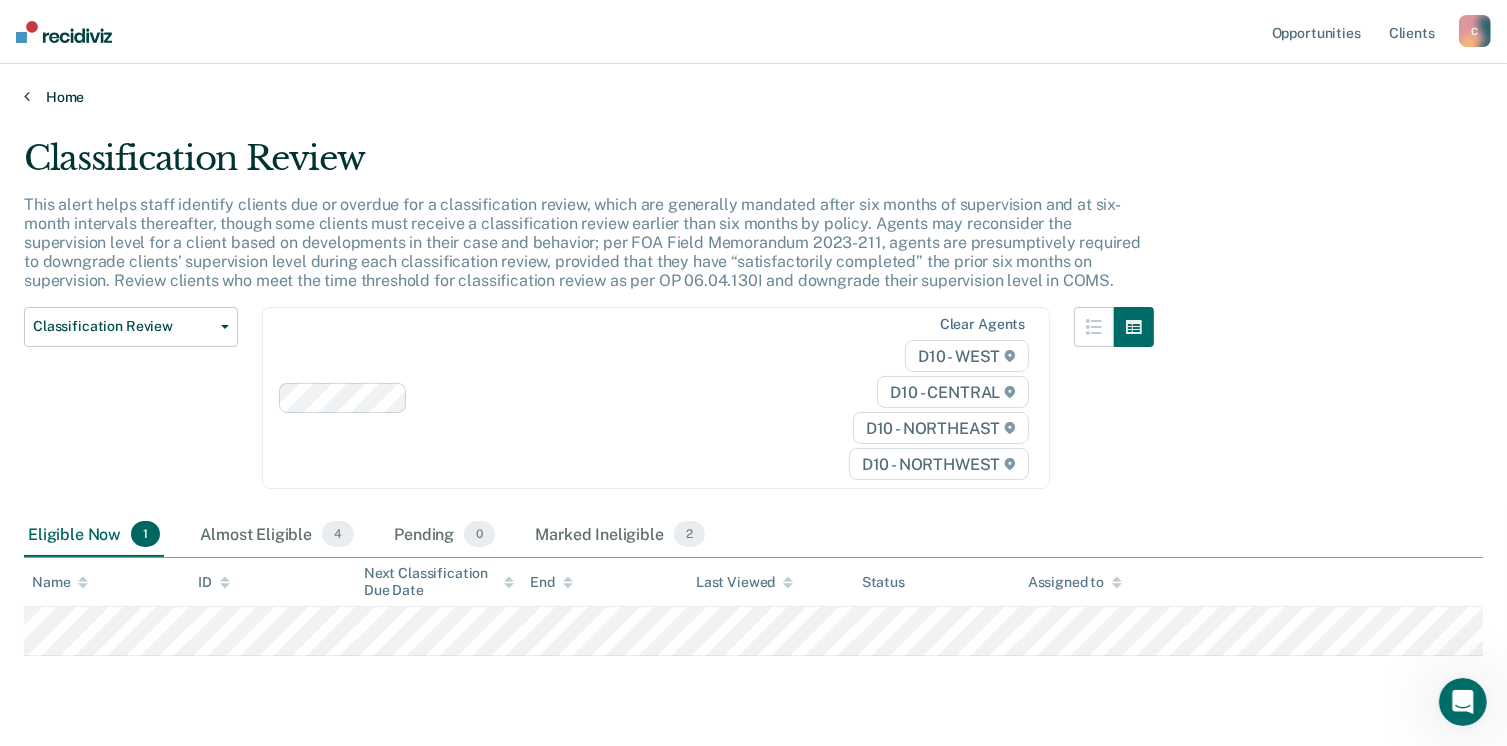 click on "Home" at bounding box center [753, 97] 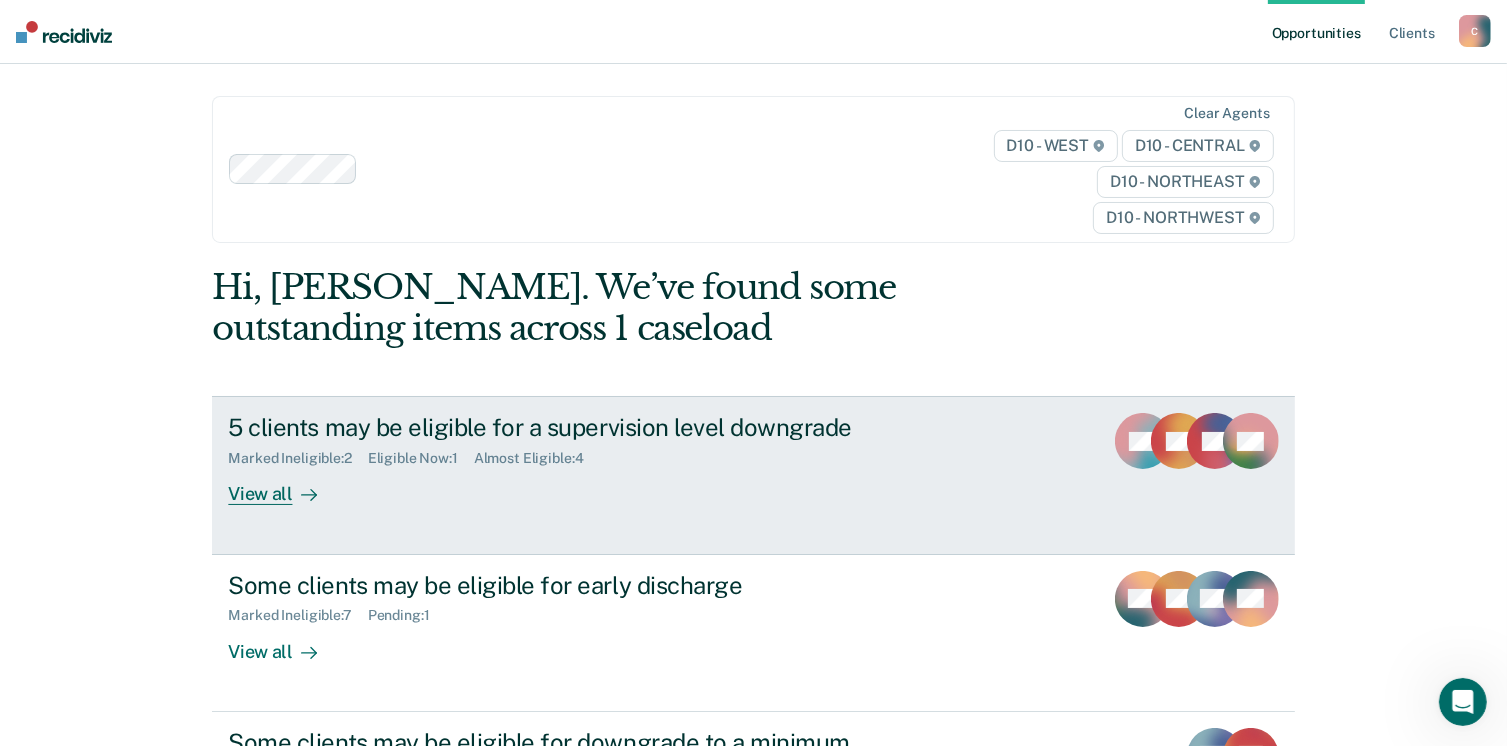 click on "View all" at bounding box center [284, 486] 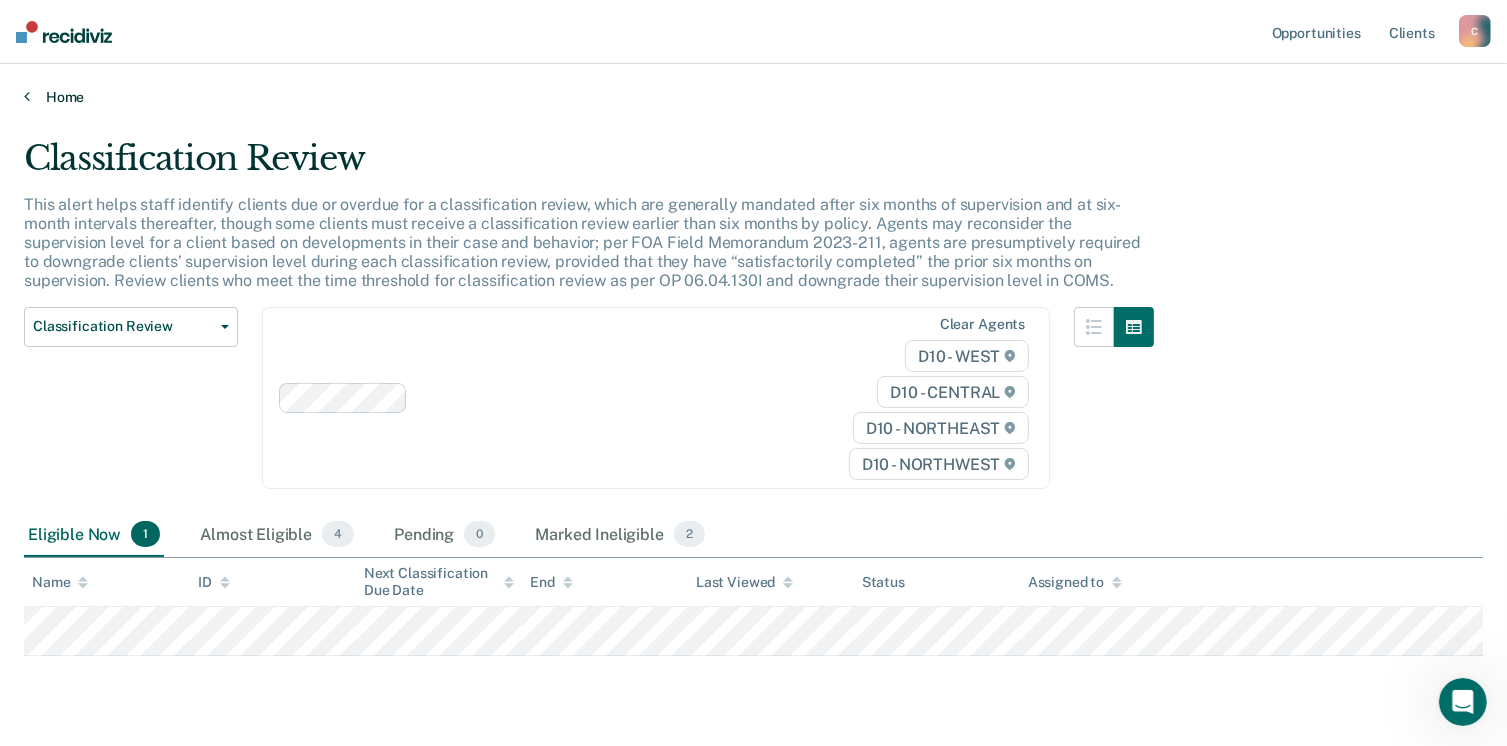 click on "Home" at bounding box center (753, 97) 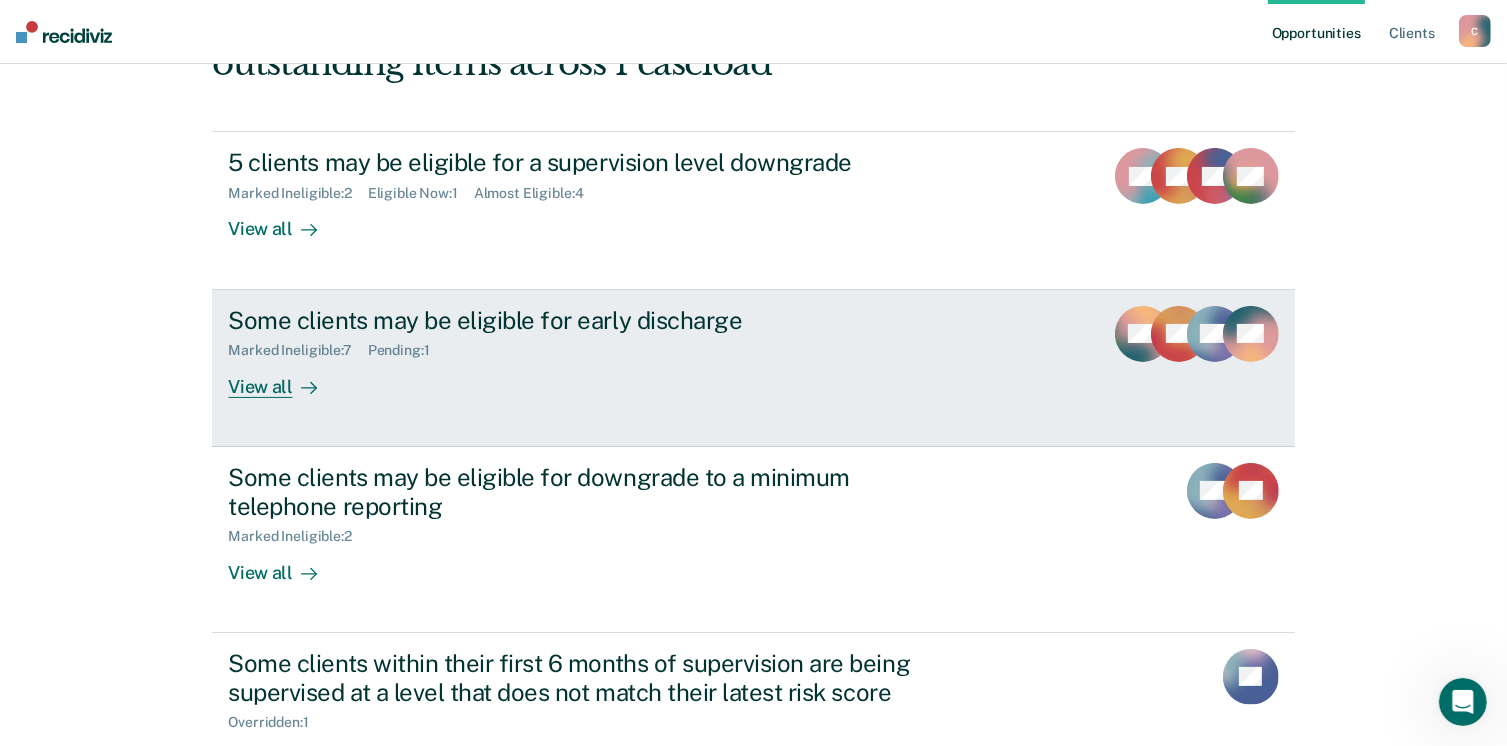 scroll, scrollTop: 300, scrollLeft: 0, axis: vertical 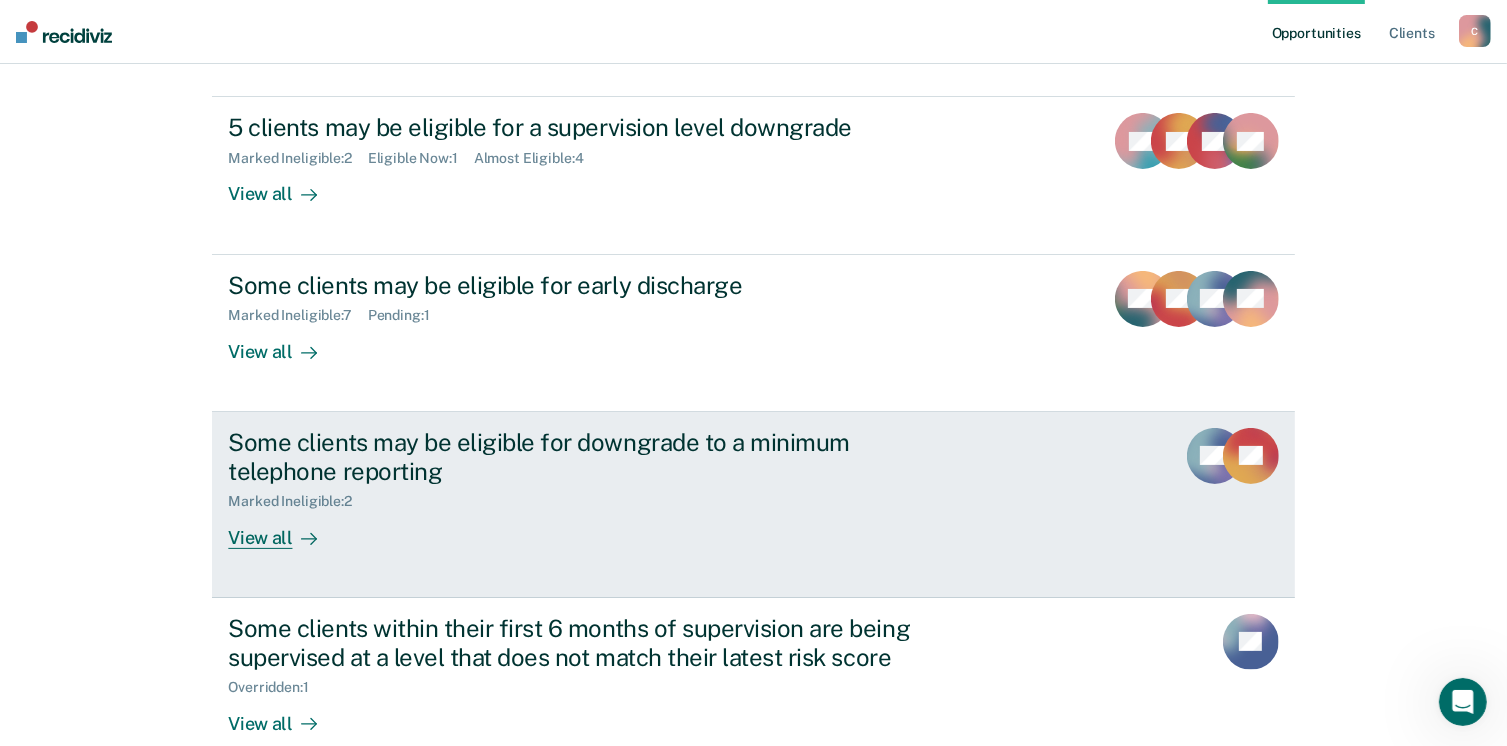 click on "View all" at bounding box center [284, 529] 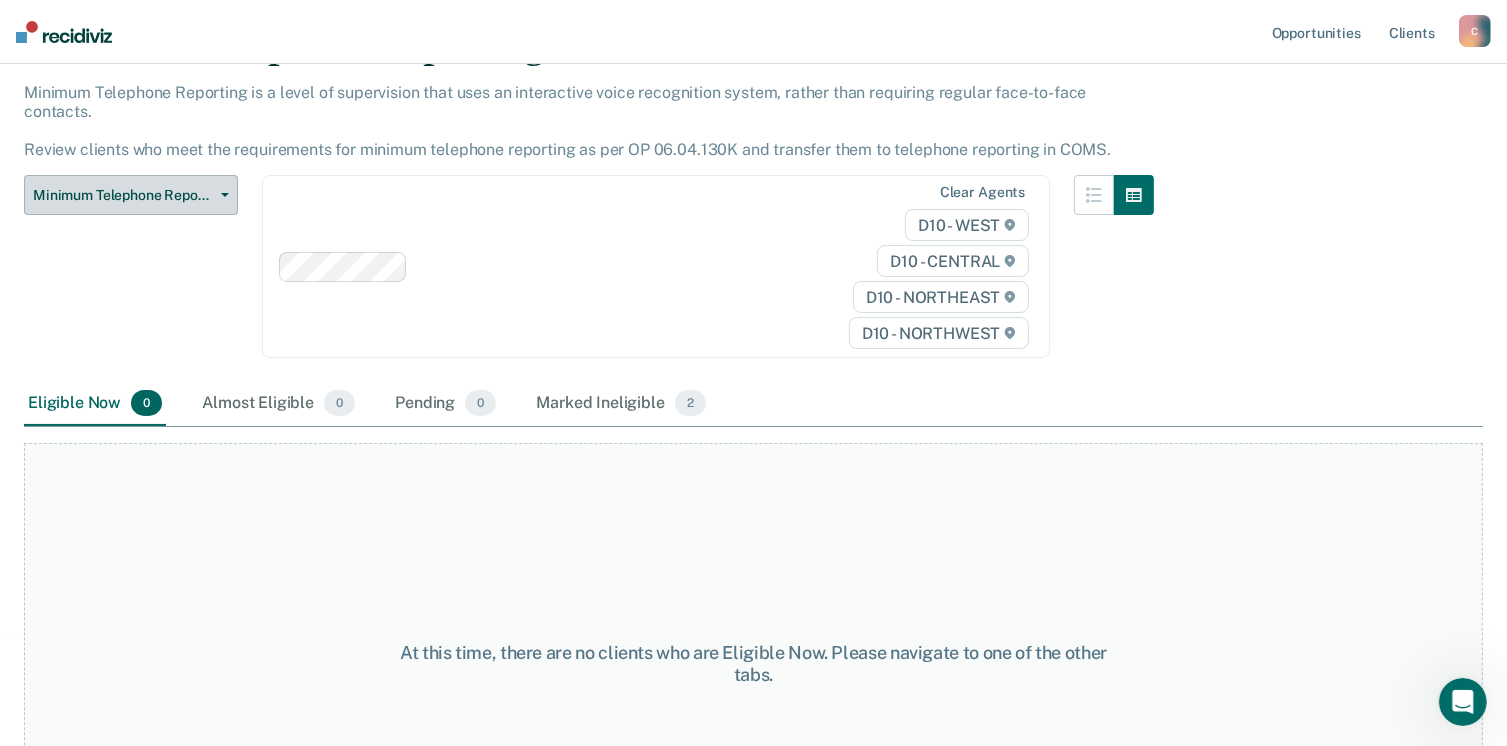 scroll, scrollTop: 0, scrollLeft: 0, axis: both 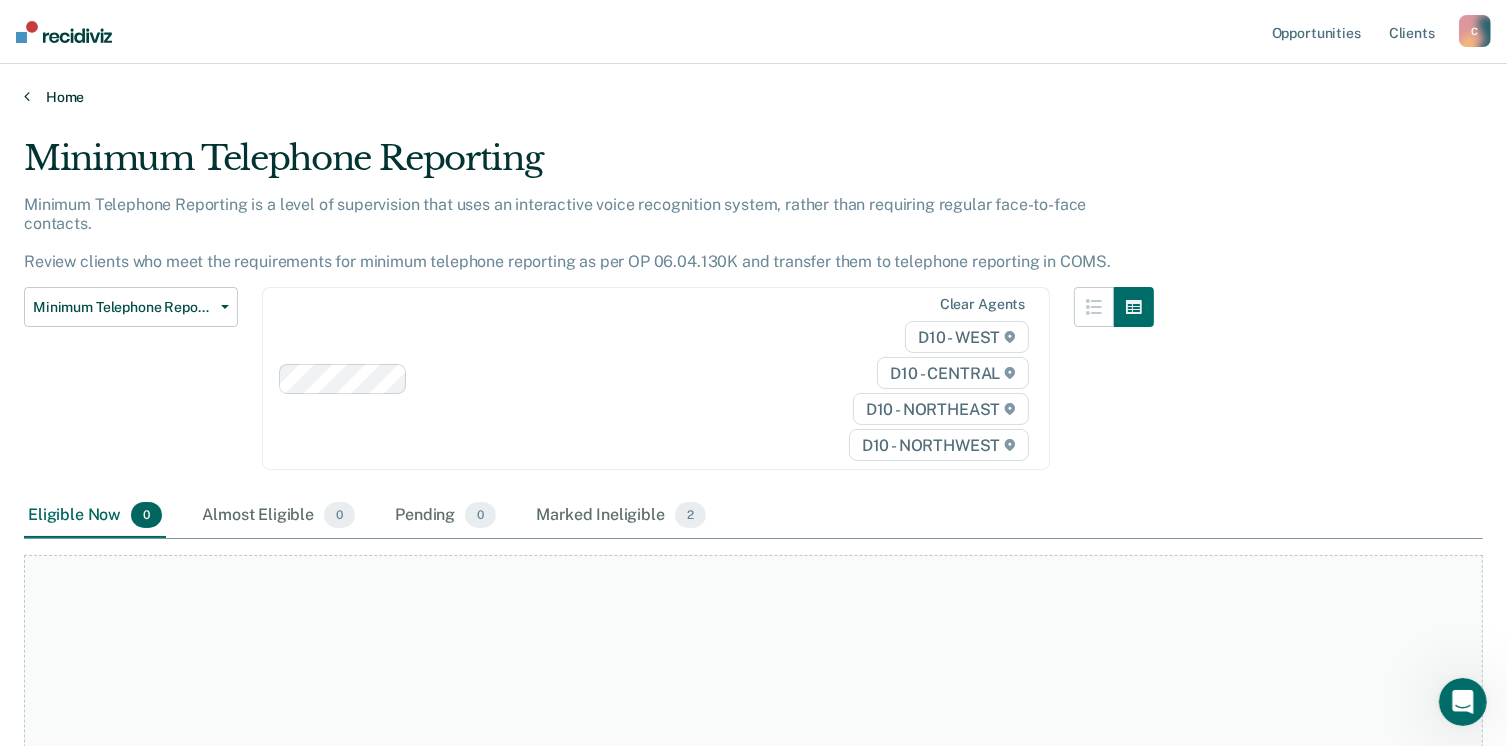 click on "Home" at bounding box center (753, 97) 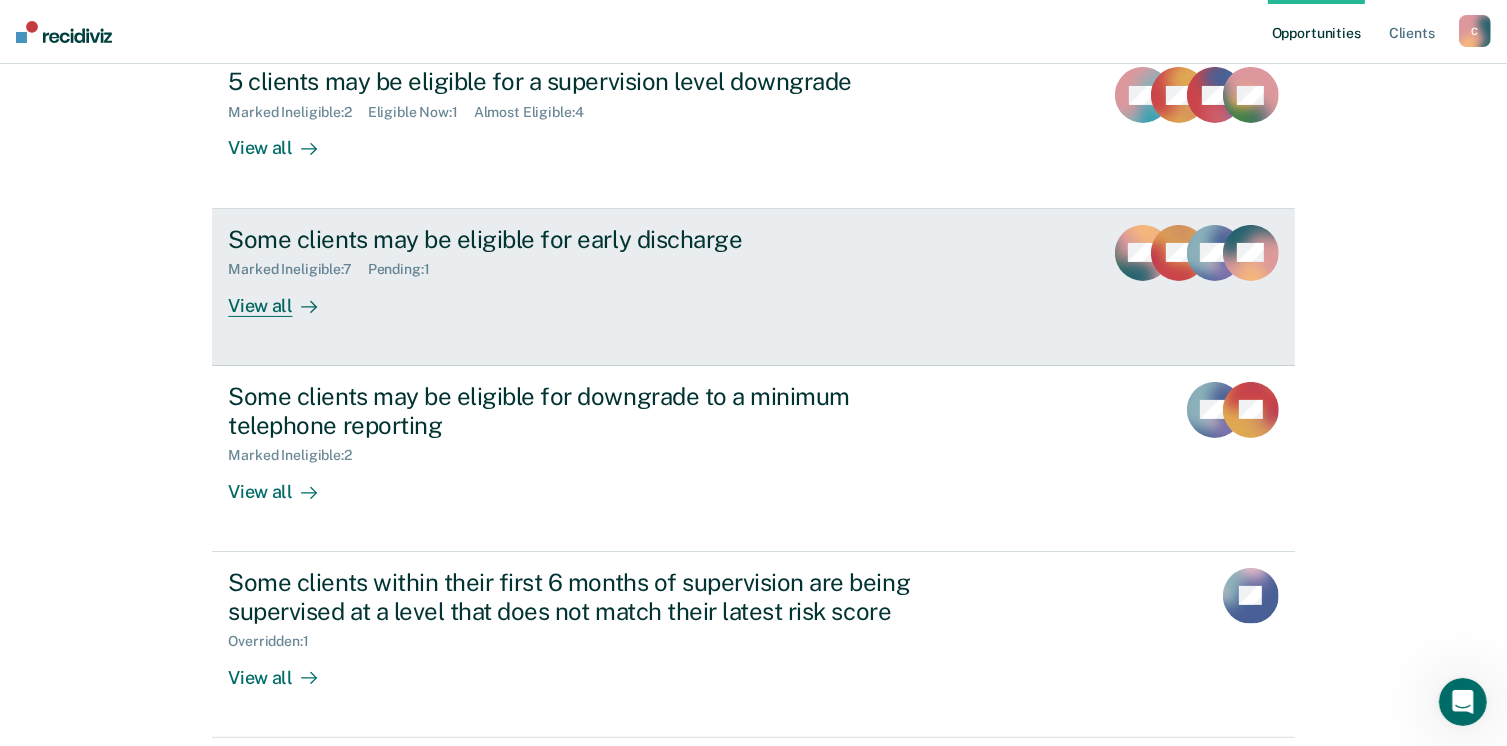 scroll, scrollTop: 458, scrollLeft: 0, axis: vertical 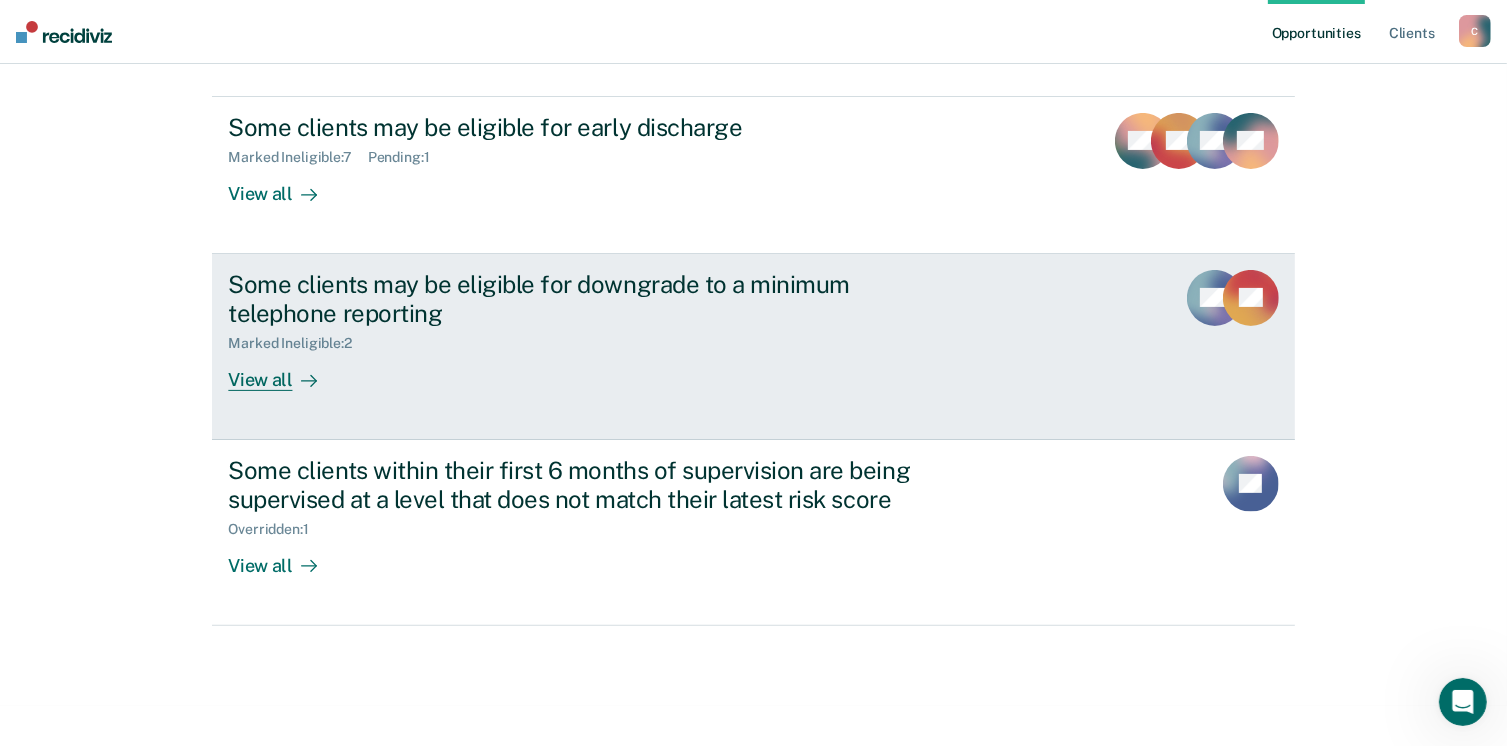 click on "View all" at bounding box center [284, 371] 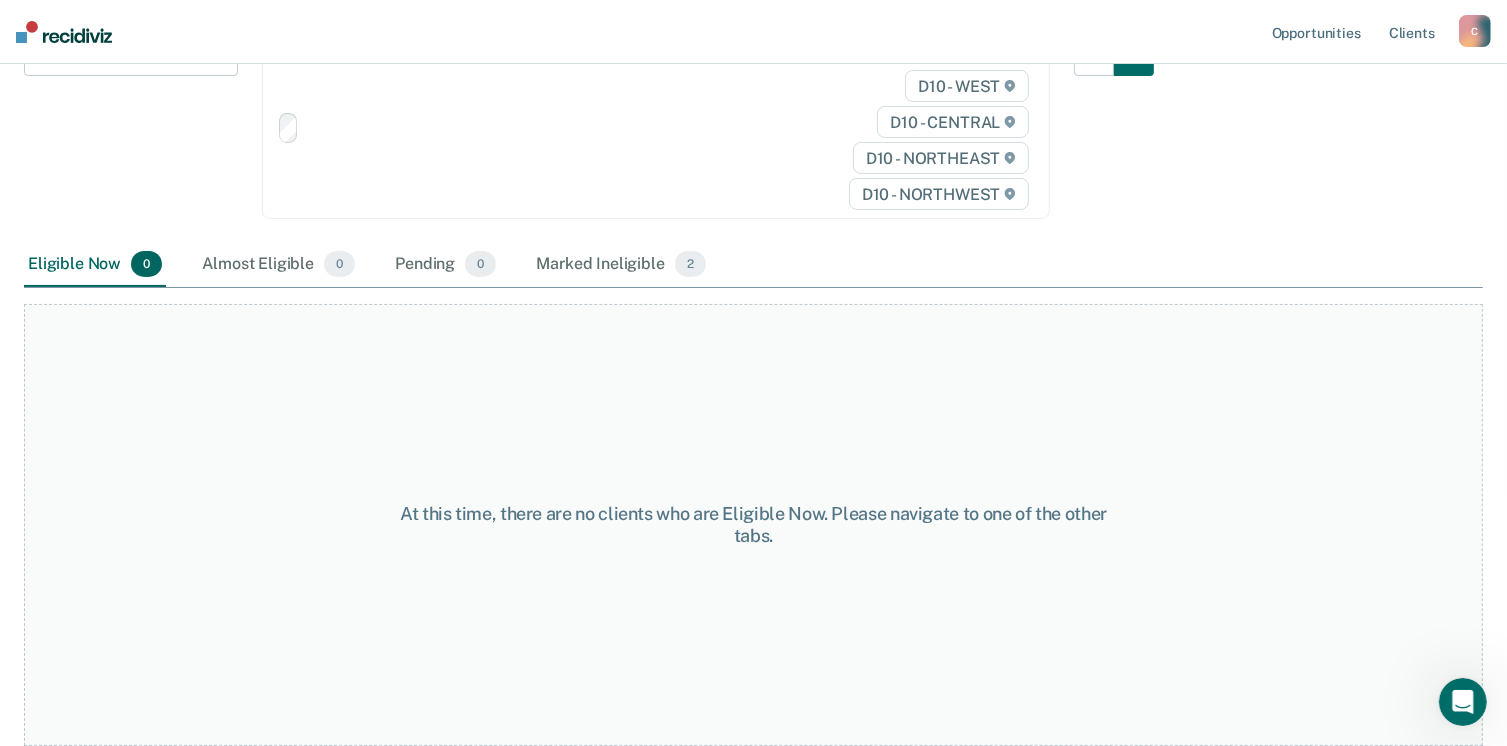 scroll, scrollTop: 0, scrollLeft: 0, axis: both 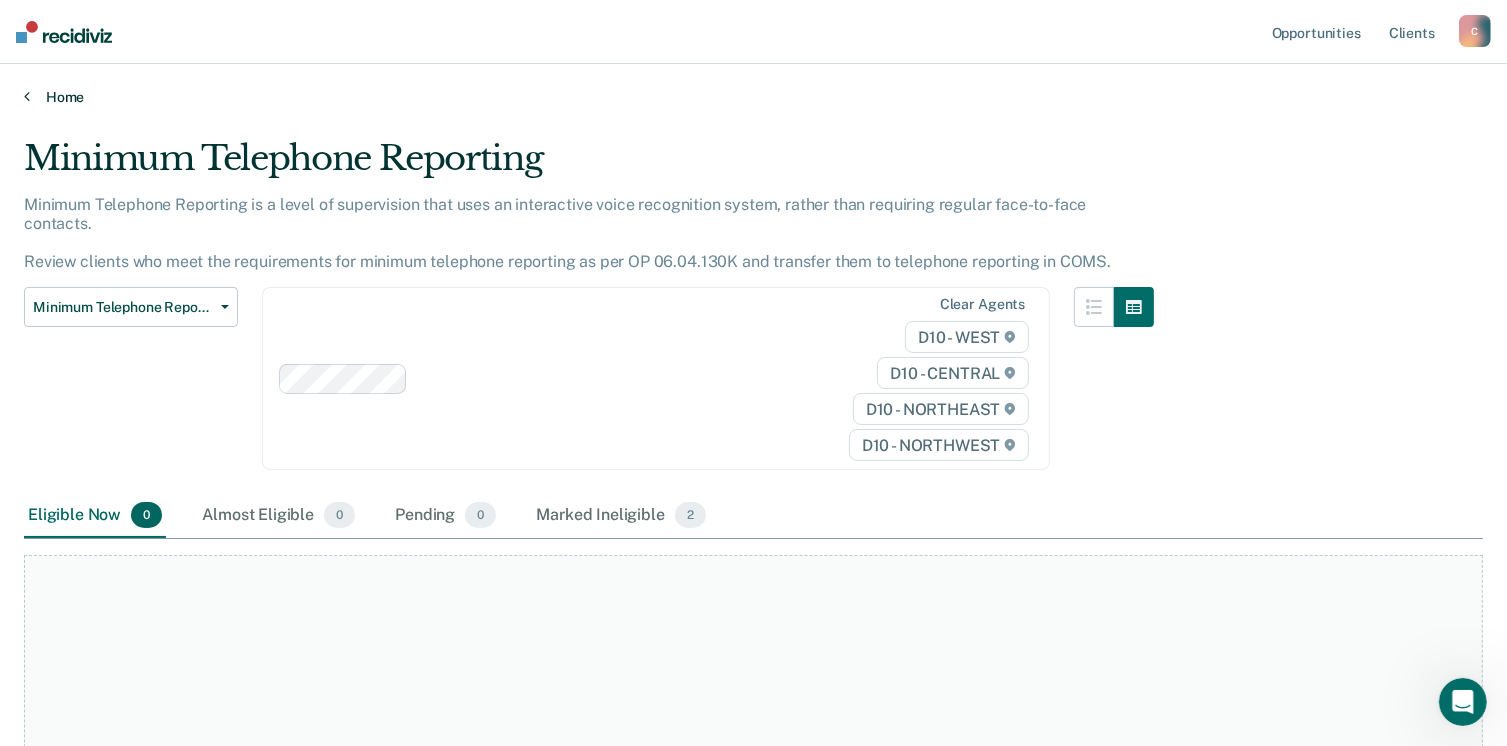 click on "Home" at bounding box center (753, 97) 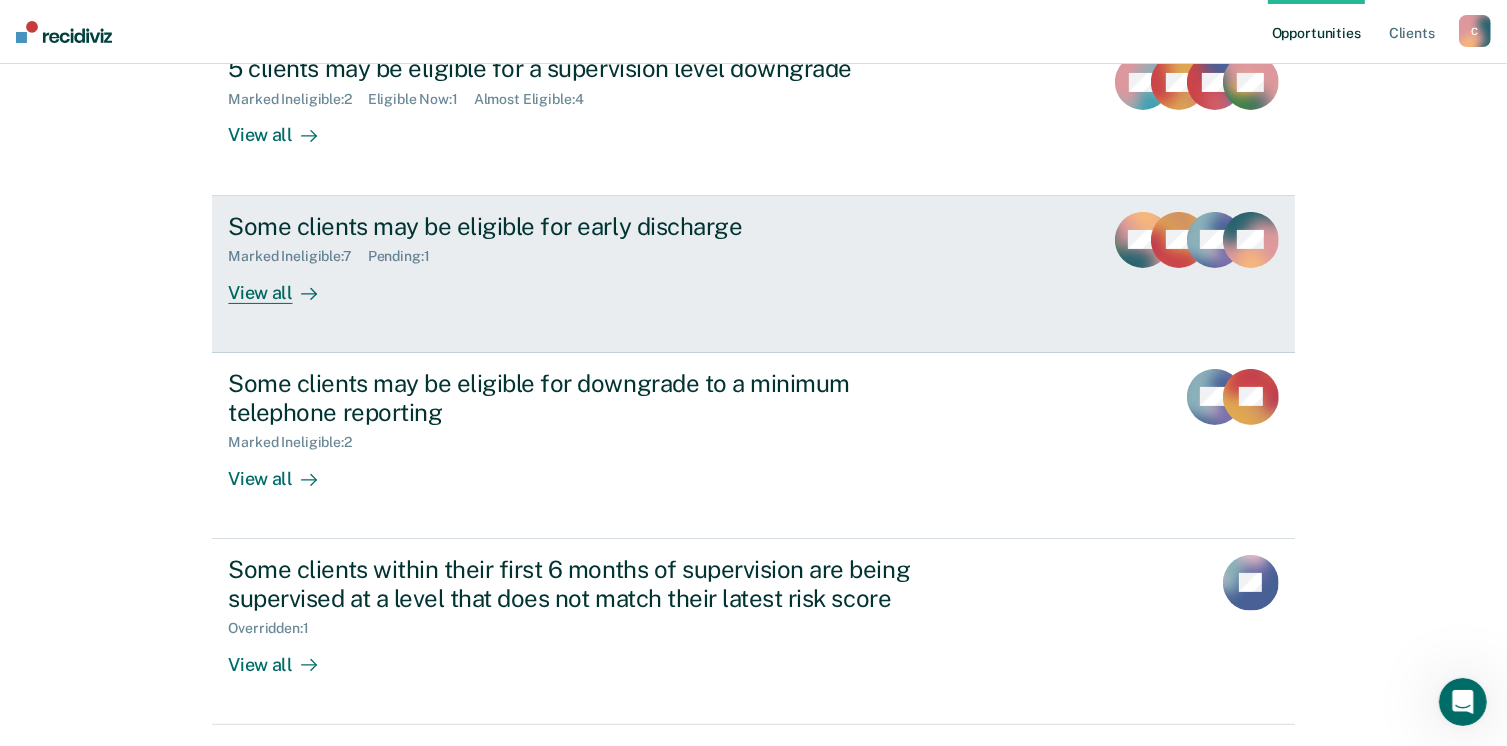 scroll, scrollTop: 358, scrollLeft: 0, axis: vertical 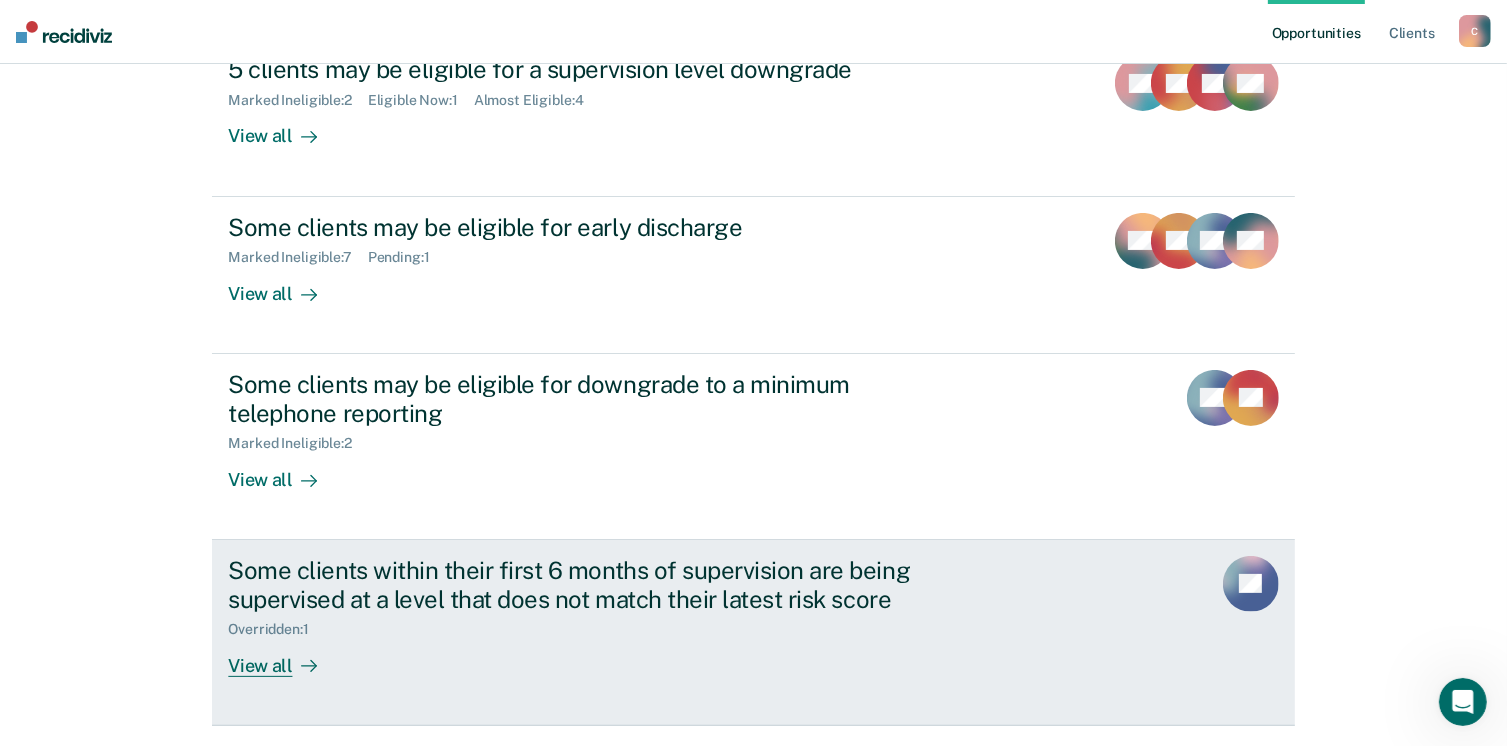 click on "View all" at bounding box center [284, 657] 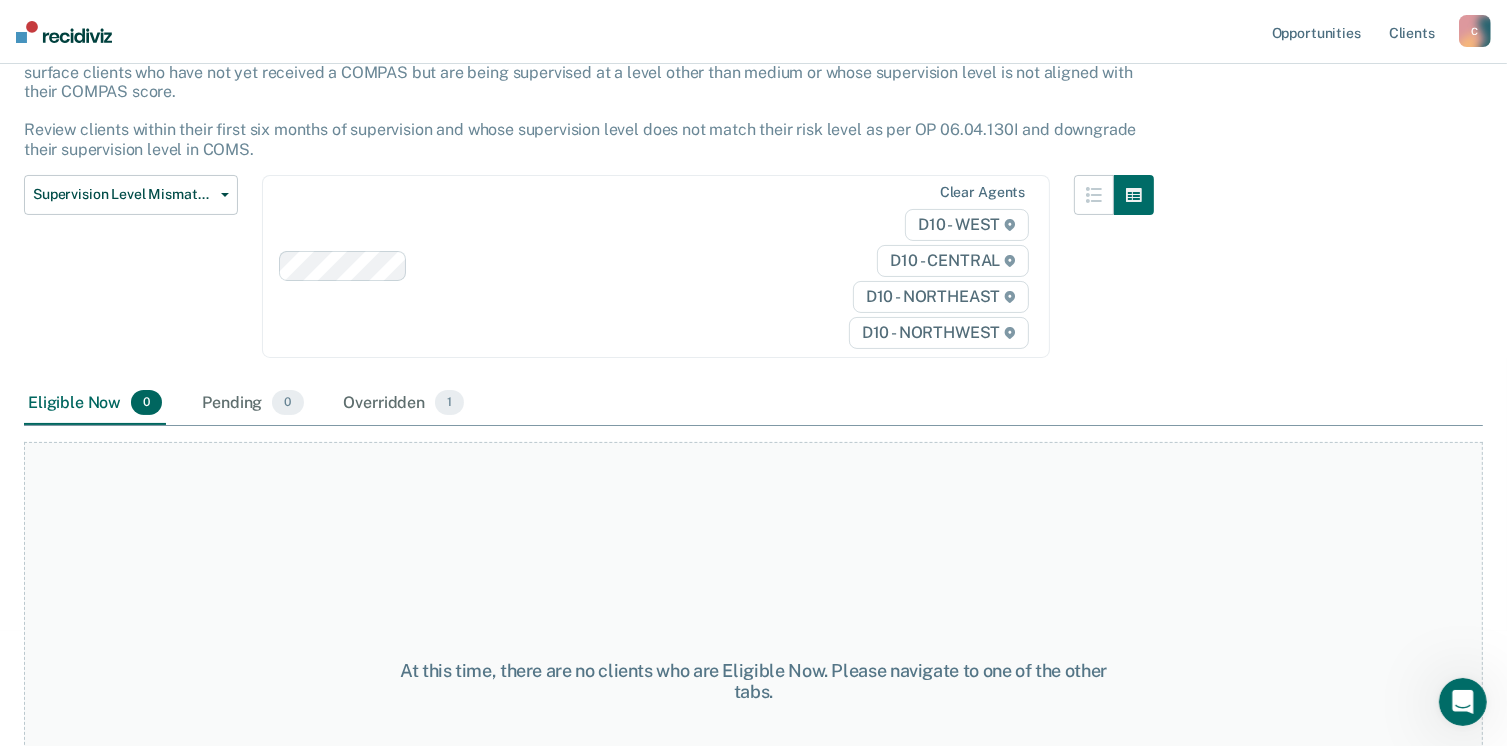 scroll, scrollTop: 0, scrollLeft: 0, axis: both 